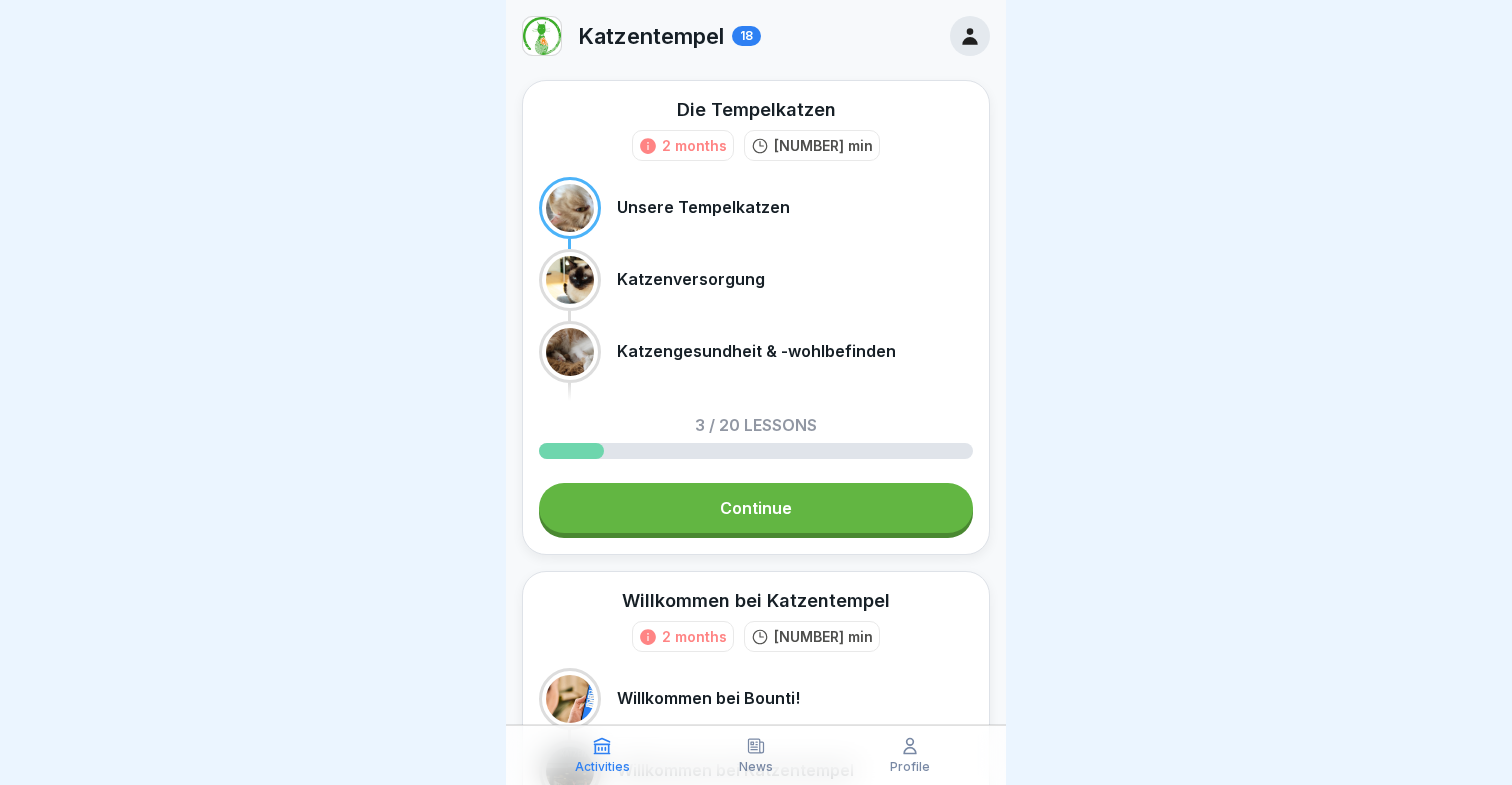 scroll, scrollTop: 0, scrollLeft: 0, axis: both 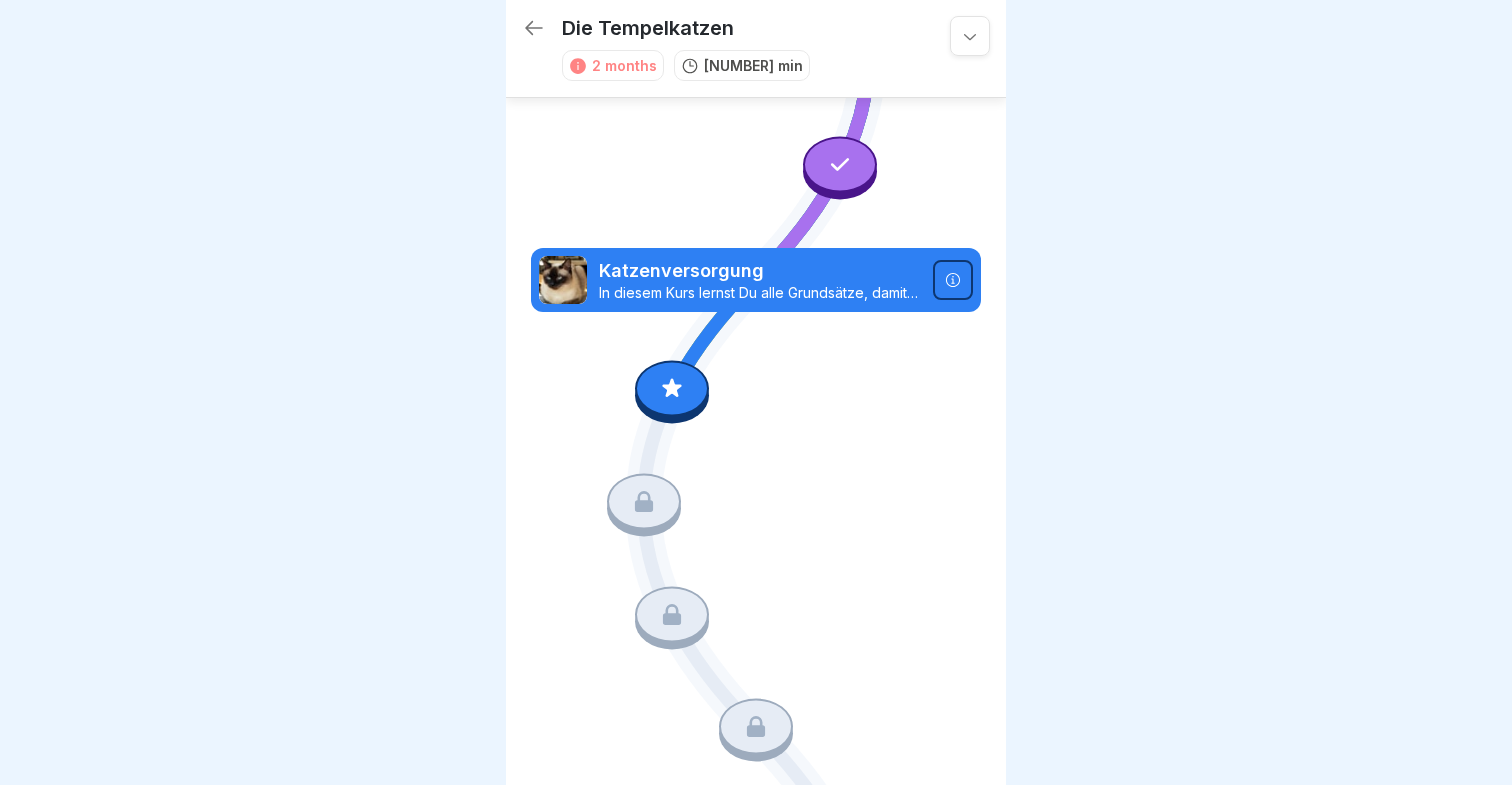 click at bounding box center (970, 36) 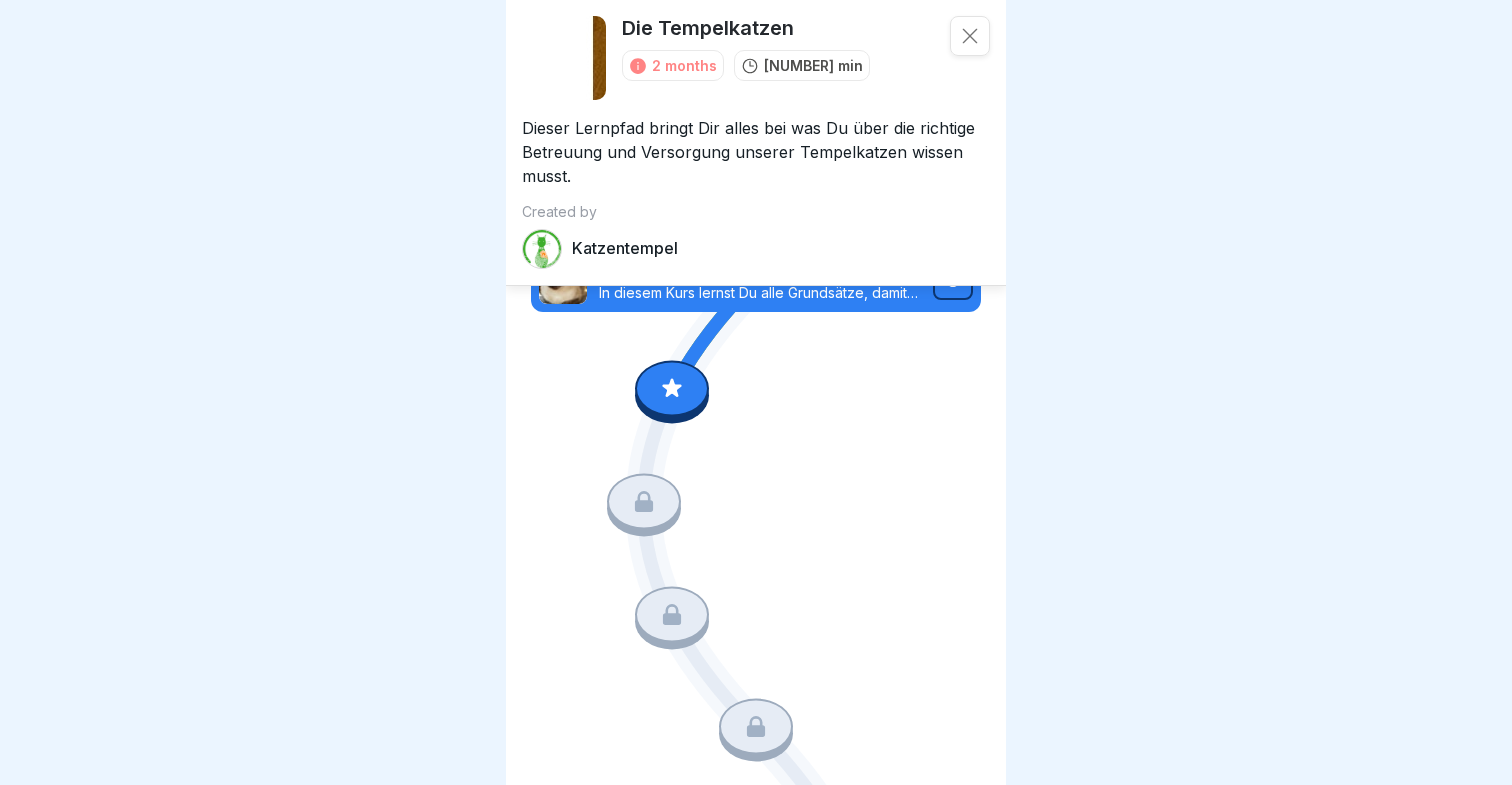 drag, startPoint x: 594, startPoint y: 21, endPoint x: 599, endPoint y: 223, distance: 202.06187 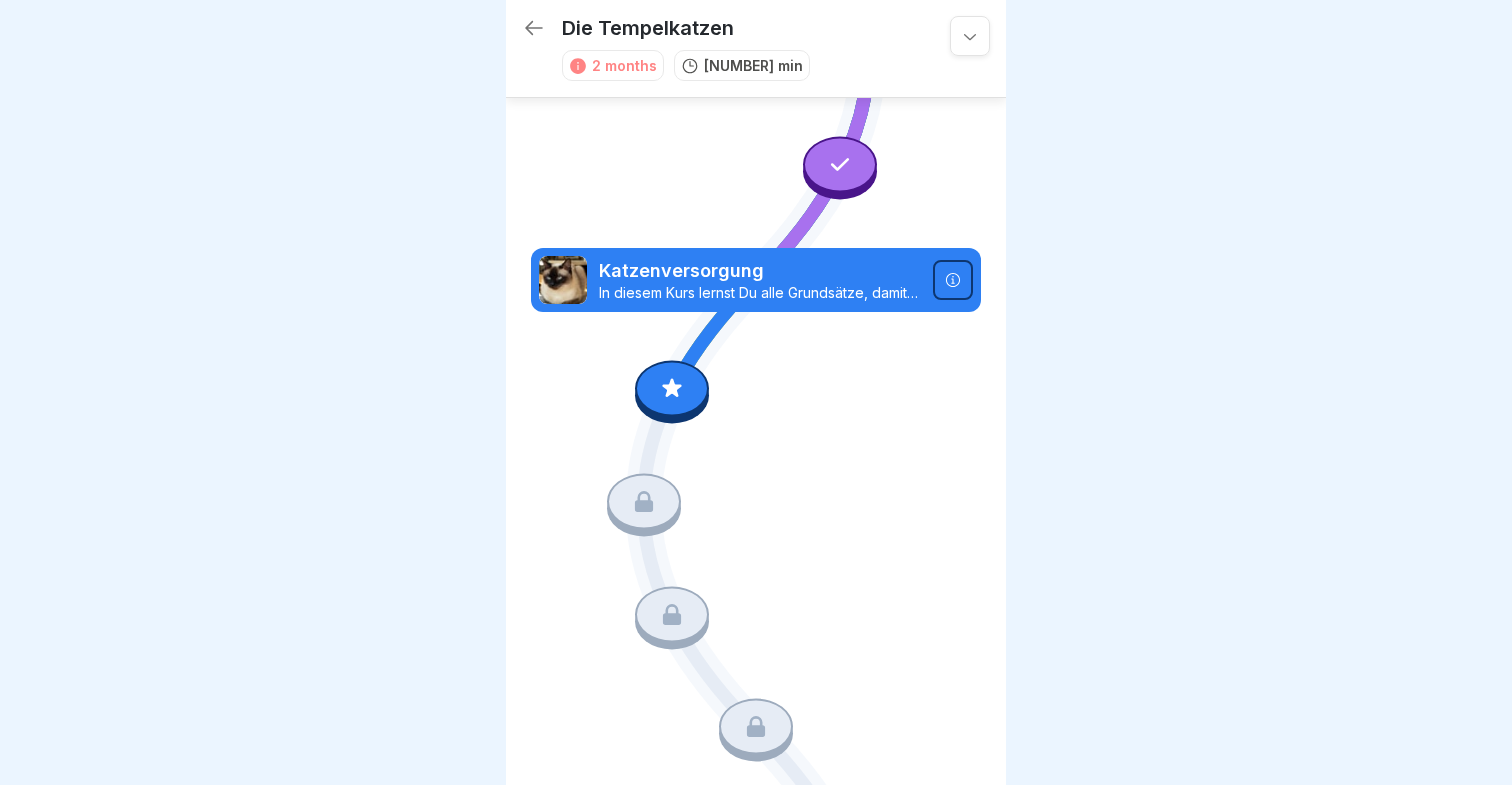 click 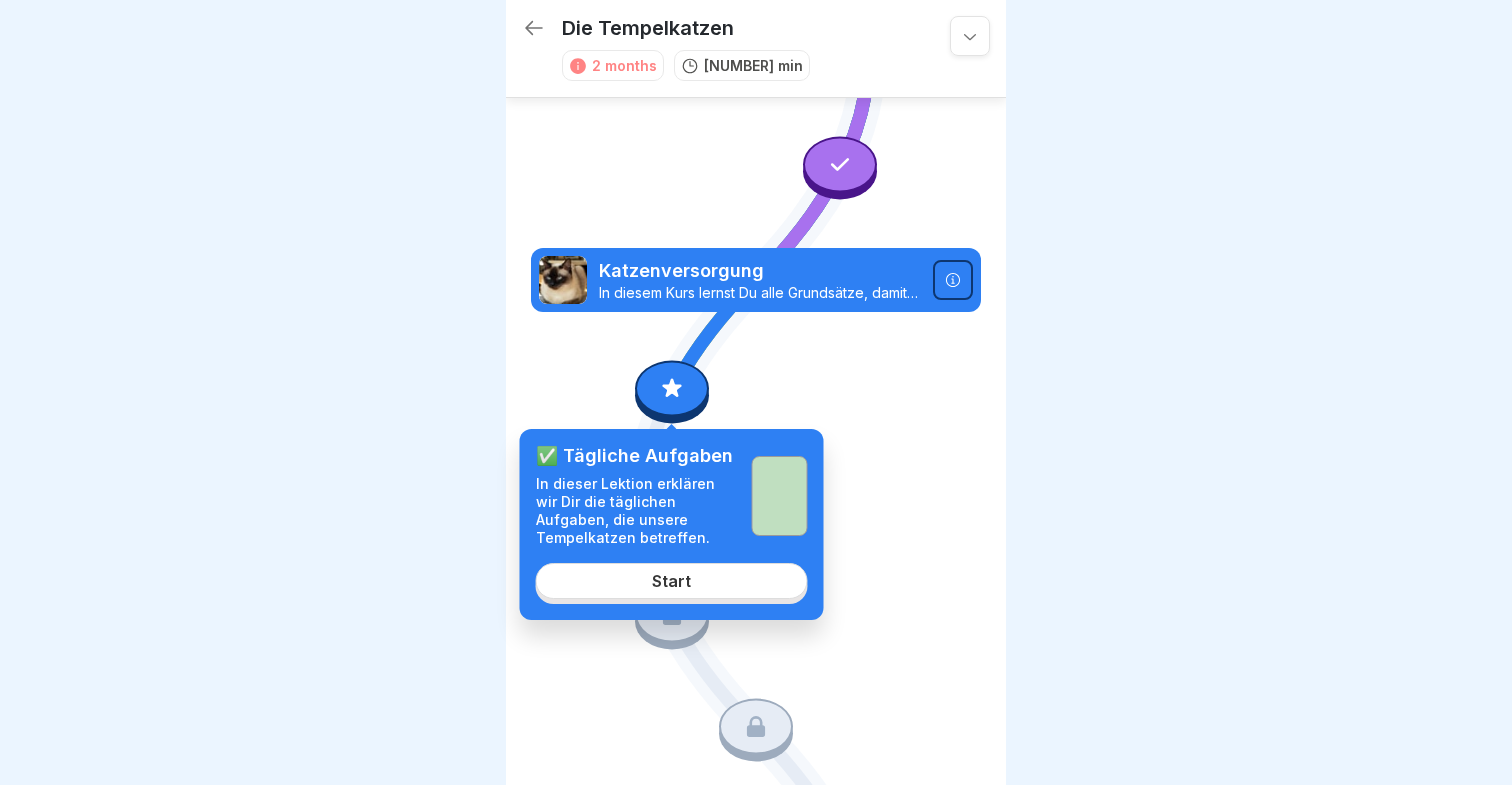 click on "Start" at bounding box center (672, 581) 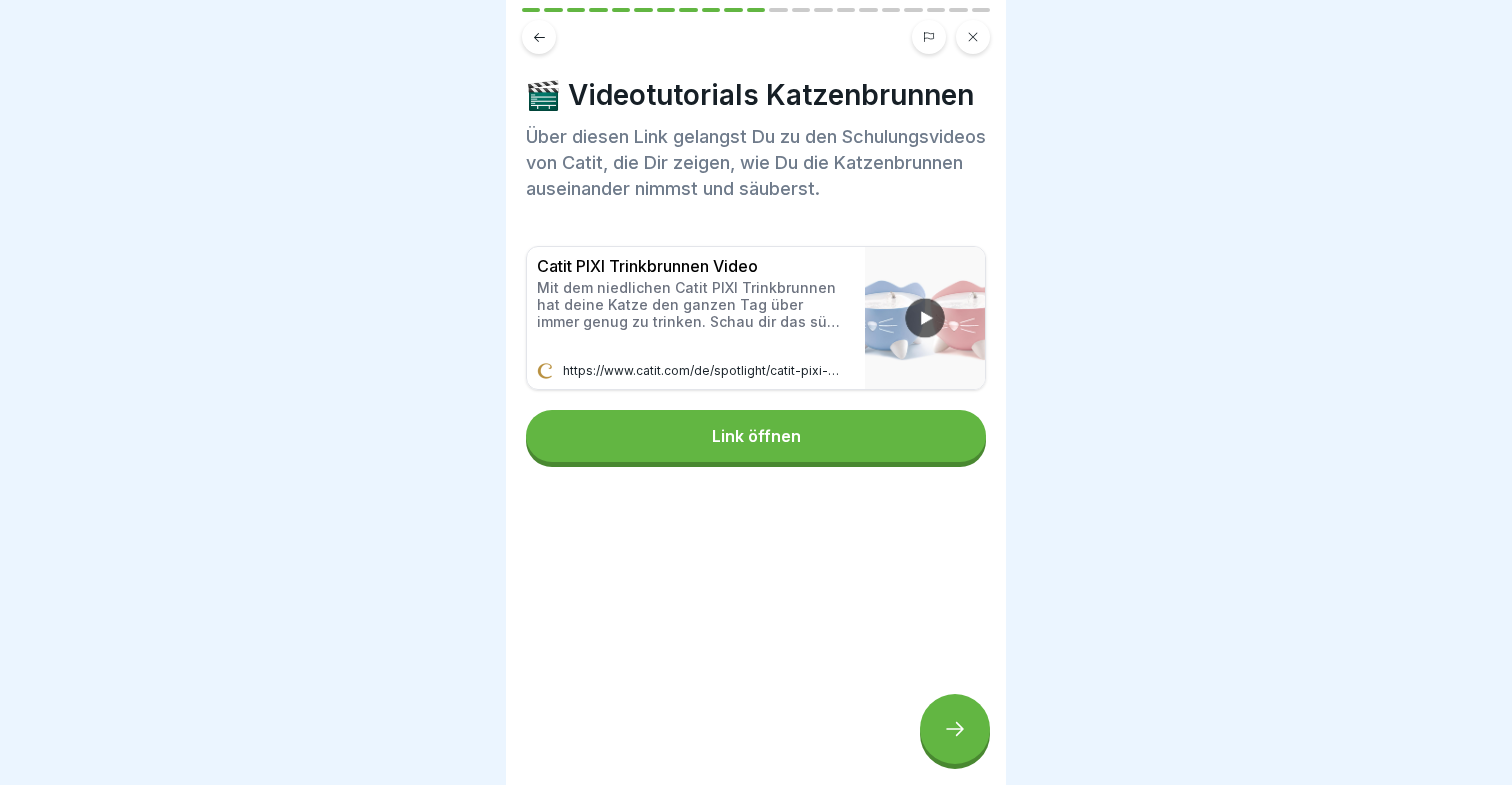scroll, scrollTop: 0, scrollLeft: 0, axis: both 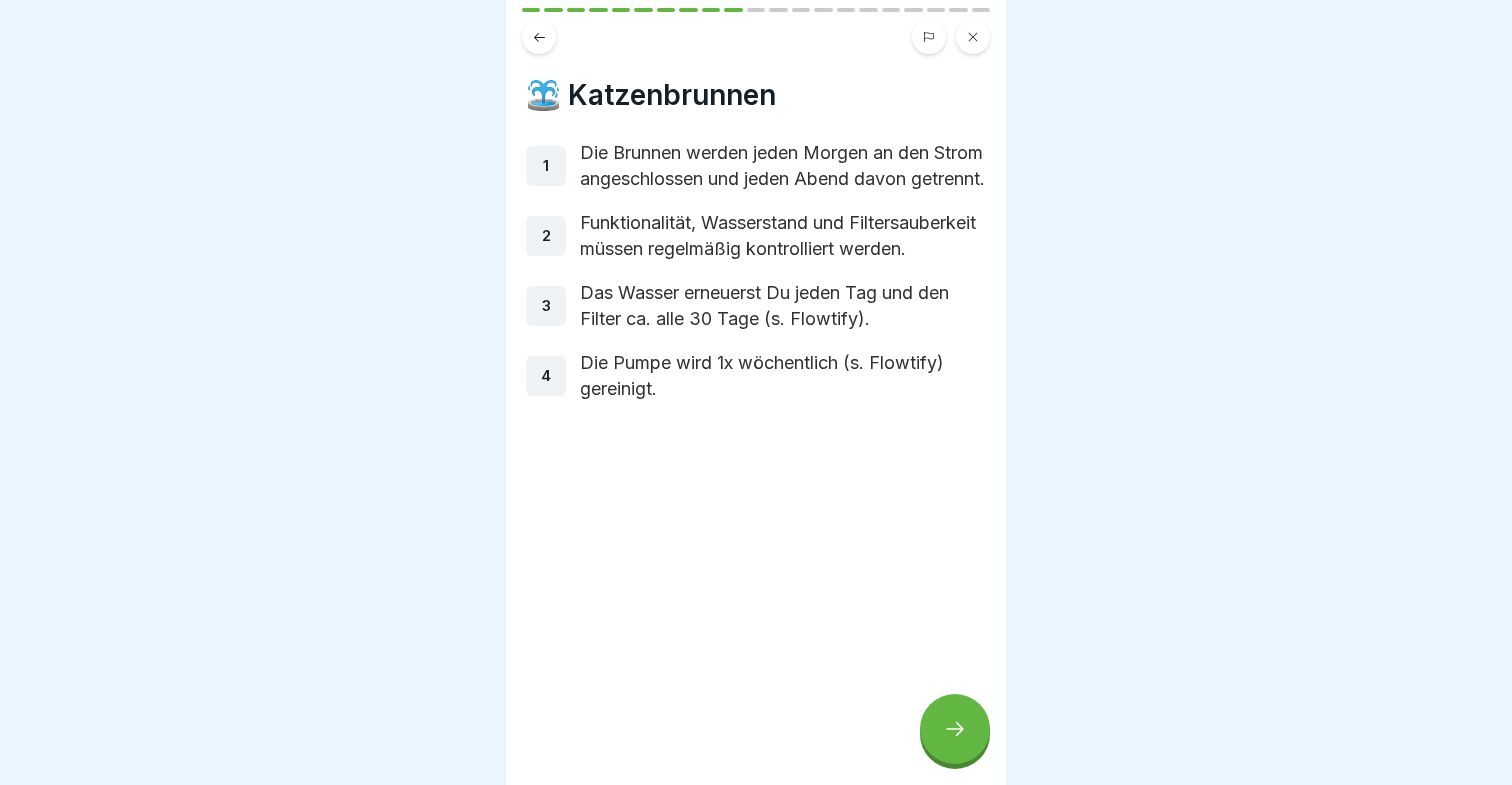 click on "Katzenversorgung 21 Schritte ✅ Tägliche Aufgaben  In dieser Lektion erklären wir Dir die täglichen Aufgaben, die unsere Tempelkatzen betreffen. Fortfahren 🔍 Einführung Die täglichen Aufgaben wiederholen sich einmal jeweils morgens und einmal abends.      Grundsätzlich finden sie in der Früh vor der Eröffnung statt. Am Abend können sie auch noch während des Betriebs erledigt werden, sofern sich noch zwei Servicekräfte im Store befinden.      Bedenke, dass Du Deine Arbeitskleidung ausziehst, wenn Du die Katzen versorgst.    ⚖ Futtermengen und -zeiten Die Katzen bekommen in der Regel einmal morgens und einmal abends ihre Hauptmahlzeiten (Nassfutter). Bitte kreuze alle Kästchen an. Ergänzend zu den Hauptmahlzeiten machen wir 2-3 Leckerlirunden mit Trockenfutter. Die Futterzeiten richten sich nach den Öffnungszeiten Deines Katzentempels und sollten so streng eingehalten werden, wie möglich. Die genauen Mengen sind individuell abhängig von der jeweiligen Katze. 📍 Fütterungsorte 1 2 3" at bounding box center [756, 392] 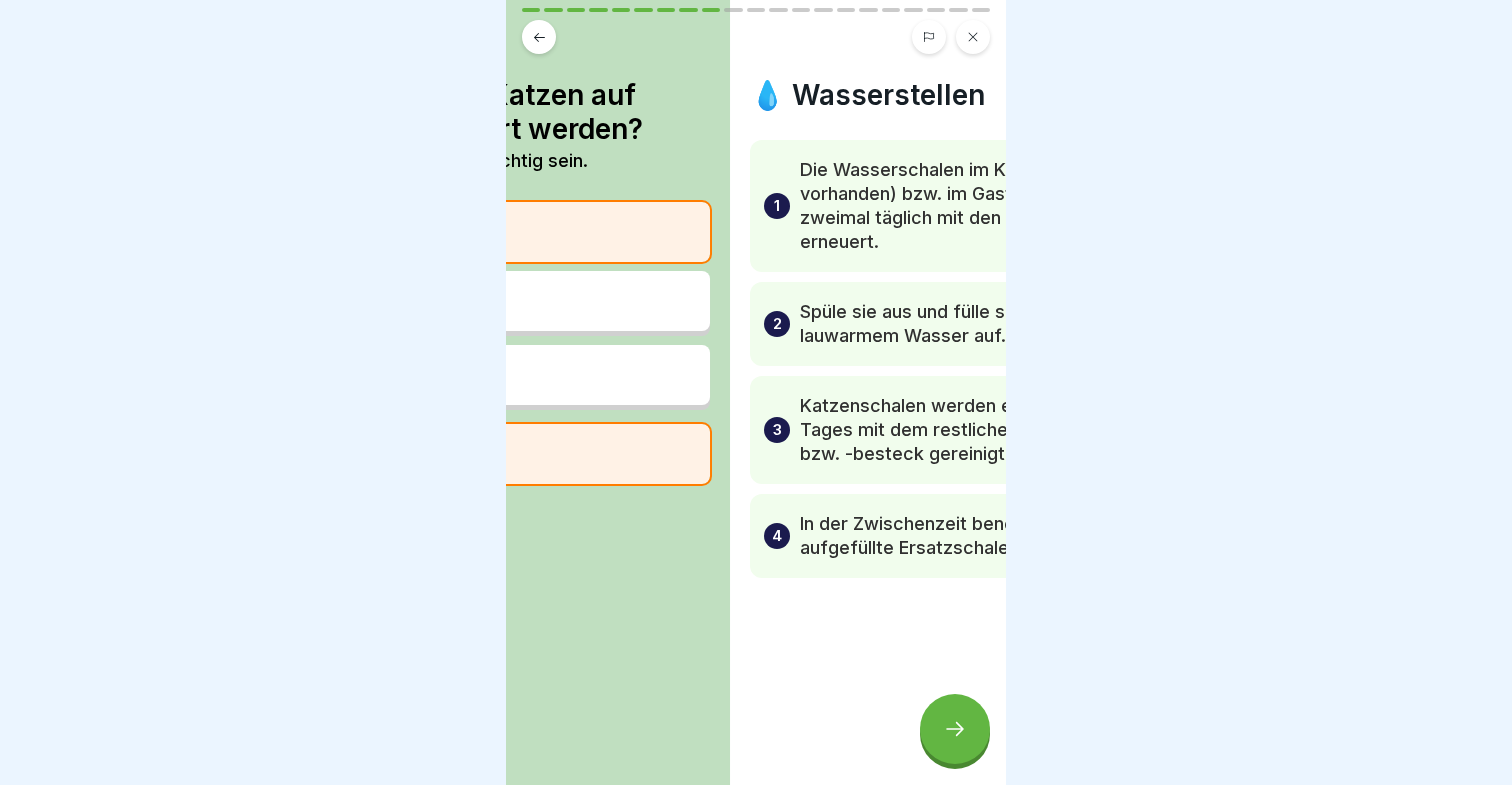 click on "Katzenversorgung 21 Schritte ✅ Tägliche Aufgaben  In dieser Lektion erklären wir Dir die täglichen Aufgaben, die unsere Tempelkatzen betreffen. Fortfahren 🔍 Einführung Die täglichen Aufgaben wiederholen sich einmal jeweils morgens und einmal abends.      Grundsätzlich finden sie in der Früh vor der Eröffnung statt. Am Abend können sie auch noch während des Betriebs erledigt werden, sofern sich noch zwei Servicekräfte im Store befinden.      Bedenke, dass Du Deine Arbeitskleidung ausziehst, wenn Du die Katzen versorgst.    ⚖ Futtermengen und -zeiten Die Katzen bekommen in der Regel einmal morgens und einmal abends ihre Hauptmahlzeiten (Nassfutter). Bitte kreuze alle Kästchen an. Ergänzend zu den Hauptmahlzeiten machen wir 2-3 Leckerlirunden mit Trockenfutter. Die Futterzeiten richten sich nach den Öffnungszeiten Deines Katzentempels und sollten so streng eingehalten werden, wie möglich. Die genauen Mengen sind individuell abhängig von der jeweiligen Katze. 📍 Fütterungsorte 1 2 3" at bounding box center (756, 392) 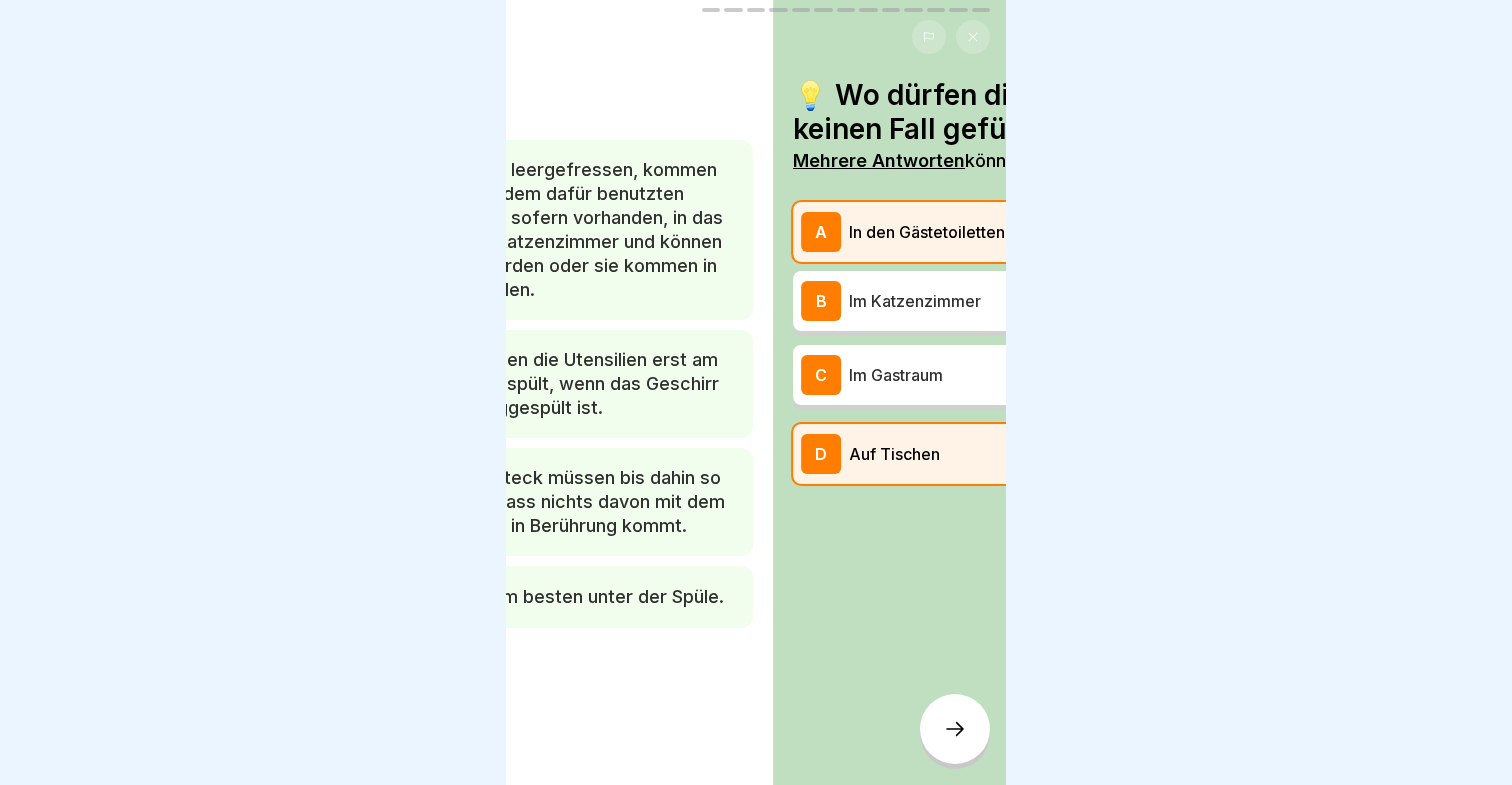 click on "Katzenversorgung 21 Schritte ✅ Tägliche Aufgaben  In dieser Lektion erklären wir Dir die täglichen Aufgaben, die unsere Tempelkatzen betreffen. Fortfahren 🔍 Einführung Die täglichen Aufgaben wiederholen sich einmal jeweils morgens und einmal abends.      Grundsätzlich finden sie in der Früh vor der Eröffnung statt. Am Abend können sie auch noch während des Betriebs erledigt werden, sofern sich noch zwei Servicekräfte im Store befinden.      Bedenke, dass Du Deine Arbeitskleidung ausziehst, wenn Du die Katzen versorgst.    ⚖ Futtermengen und -zeiten Die Katzen bekommen in der Regel einmal morgens und einmal abends ihre Hauptmahlzeiten (Nassfutter). Bitte kreuze alle Kästchen an. Ergänzend zu den Hauptmahlzeiten machen wir 2-3 Leckerlirunden mit Trockenfutter. Die Futterzeiten richten sich nach den Öffnungszeiten Deines Katzentempels und sollten so streng eingehalten werden, wie möglich. Die genauen Mengen sind individuell abhängig von der jeweiligen Katze. 📍 Fütterungsorte 1 2 3" at bounding box center (756, 392) 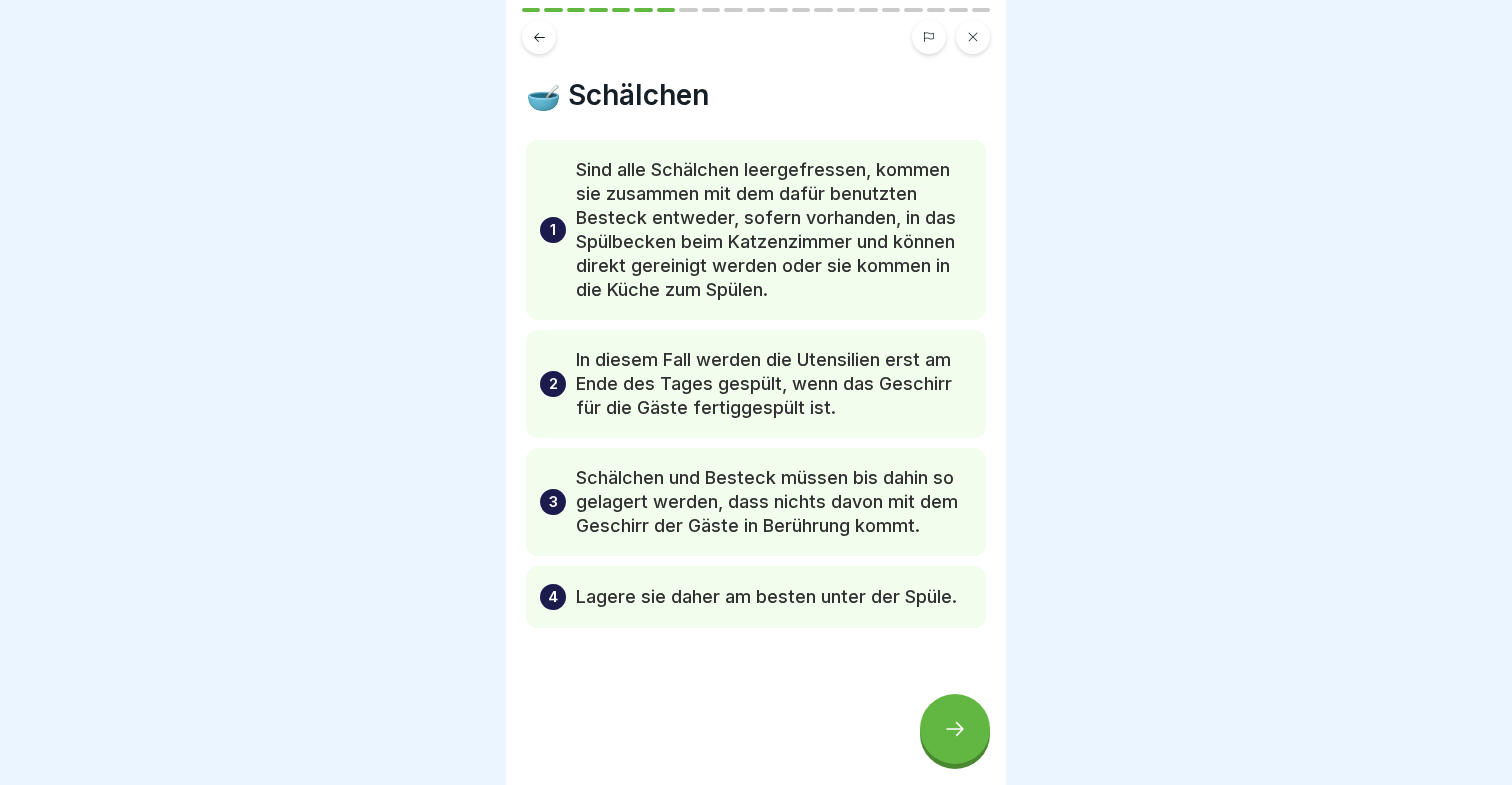 click on "Katzenversorgung 21 Schritte ✅ Tägliche Aufgaben  In dieser Lektion erklären wir Dir die täglichen Aufgaben, die unsere Tempelkatzen betreffen. Fortfahren 🔍 Einführung Die täglichen Aufgaben wiederholen sich einmal jeweils morgens und einmal abends.      Grundsätzlich finden sie in der Früh vor der Eröffnung statt. Am Abend können sie auch noch während des Betriebs erledigt werden, sofern sich noch zwei Servicekräfte im Store befinden.      Bedenke, dass Du Deine Arbeitskleidung ausziehst, wenn Du die Katzen versorgst.    ⚖ Futtermengen und -zeiten Die Katzen bekommen in der Regel einmal morgens und einmal abends ihre Hauptmahlzeiten (Nassfutter). Bitte kreuze alle Kästchen an. Ergänzend zu den Hauptmahlzeiten machen wir 2-3 Leckerlirunden mit Trockenfutter. Die Futterzeiten richten sich nach den Öffnungszeiten Deines Katzentempels und sollten so streng eingehalten werden, wie möglich. Die genauen Mengen sind individuell abhängig von der jeweiligen Katze. 📍 Fütterungsorte 1 2 3" at bounding box center (756, 392) 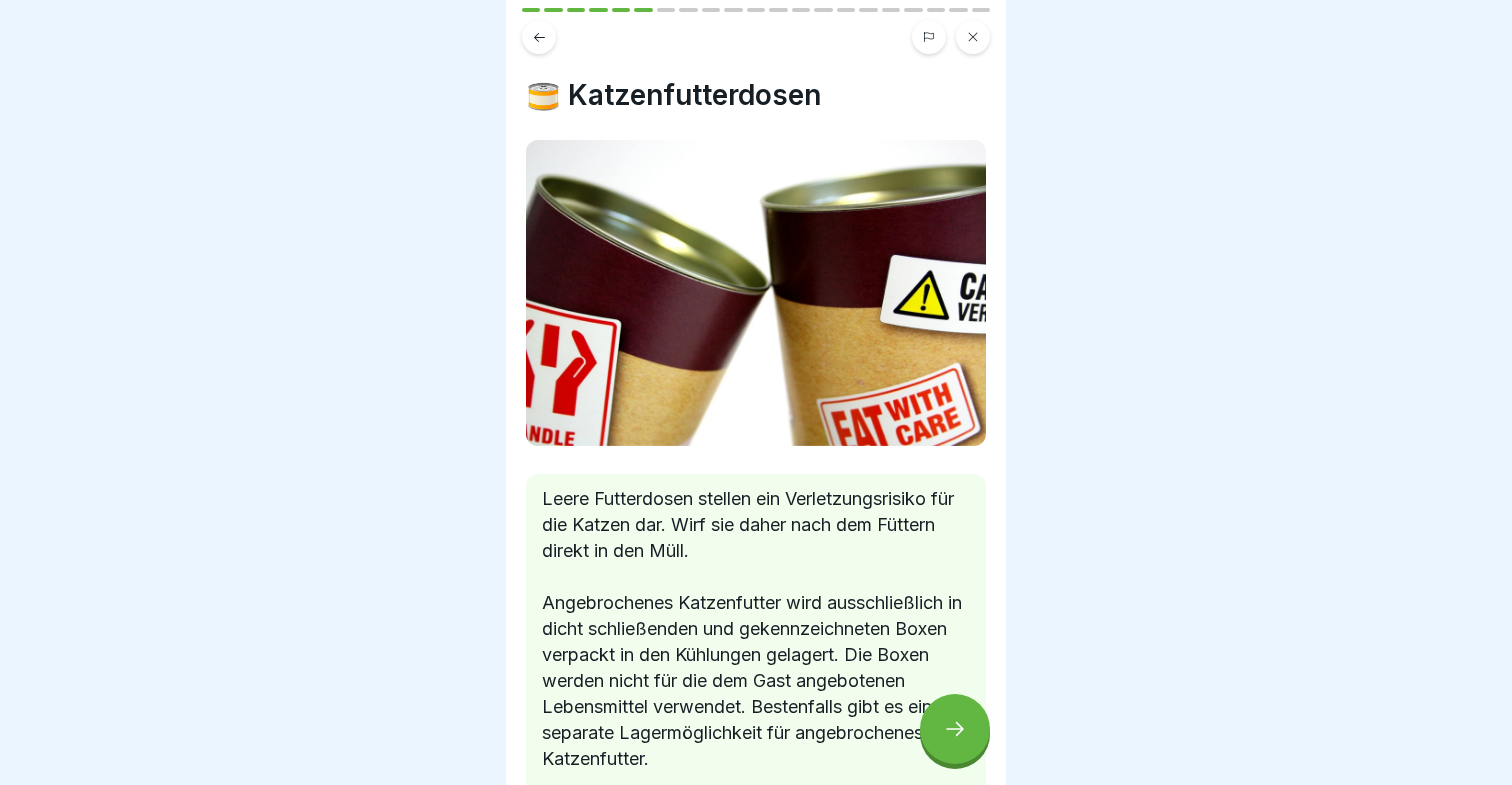 click on "Katzenversorgung 21 Schritte ✅ Tägliche Aufgaben  In dieser Lektion erklären wir Dir die täglichen Aufgaben, die unsere Tempelkatzen betreffen. Fortfahren 🔍 Einführung Die täglichen Aufgaben wiederholen sich einmal jeweils morgens und einmal abends.      Grundsätzlich finden sie in der Früh vor der Eröffnung statt. Am Abend können sie auch noch während des Betriebs erledigt werden, sofern sich noch zwei Servicekräfte im Store befinden.      Bedenke, dass Du Deine Arbeitskleidung ausziehst, wenn Du die Katzen versorgst.    ⚖ Futtermengen und -zeiten Die Katzen bekommen in der Regel einmal morgens und einmal abends ihre Hauptmahlzeiten (Nassfutter). Bitte kreuze alle Kästchen an. Ergänzend zu den Hauptmahlzeiten machen wir 2-3 Leckerlirunden mit Trockenfutter. Die Futterzeiten richten sich nach den Öffnungszeiten Deines Katzentempels und sollten so streng eingehalten werden, wie möglich. Die genauen Mengen sind individuell abhängig von der jeweiligen Katze. 📍 Fütterungsorte 1 2 3" at bounding box center (756, 392) 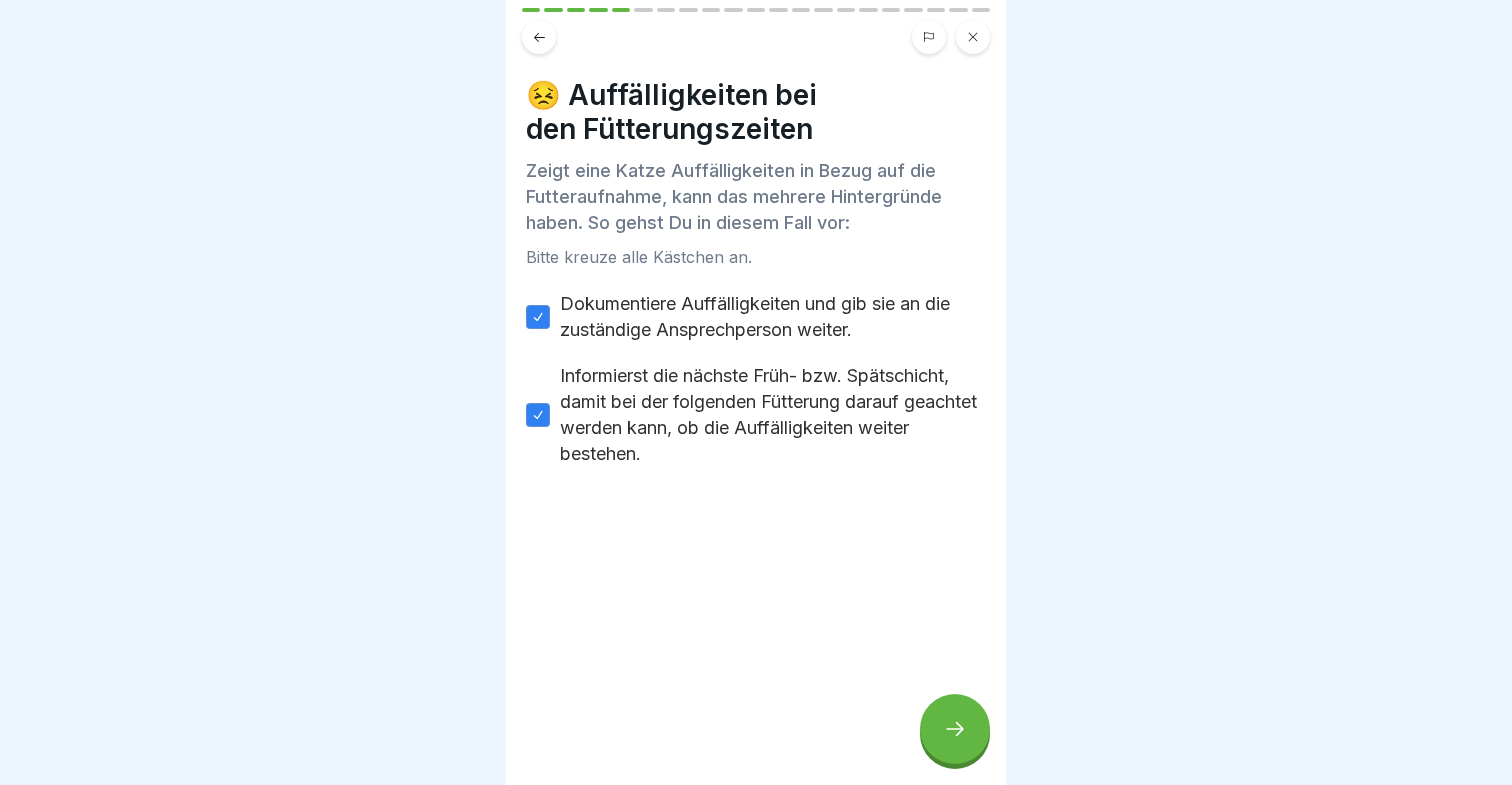 click on "😣 Auffälligkeiten bei den Fütterungszeiten Zeigt eine Katze Auffälligkeiten in Bezug auf die Futteraufnahme, kann das mehrere Hintergründe haben. So gehst Du in diesem Fall vor:  Bitte kreuze alle Kästchen an. Dokumentiere Auffälligkeiten und gib sie an die zuständige Ansprechperson weiter. Informierst die nächste Früh- bzw. Spätschicht, damit bei der folgenden Fütterung darauf geachtet werden kann, ob die Auffälligkeiten weiter bestehen." at bounding box center [756, 392] 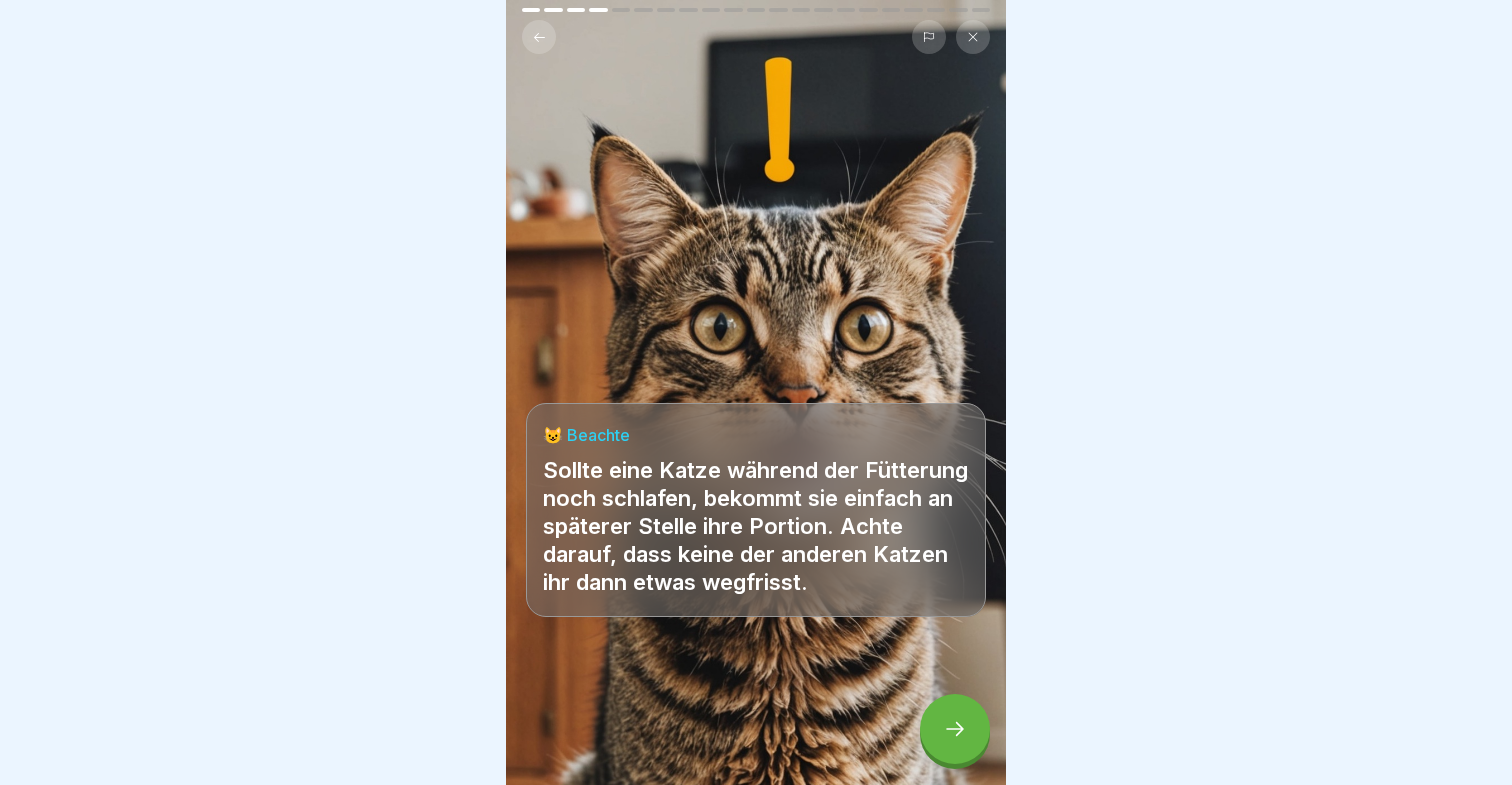 click on "😺 Beachte Sollte eine Katze während der Fütterung noch schlafen, bekommt sie einfach an späterer Stelle ihre Portion. Achte darauf, dass keine der anderen Katzen ihr dann etwas wegfrisst." at bounding box center (756, 510) 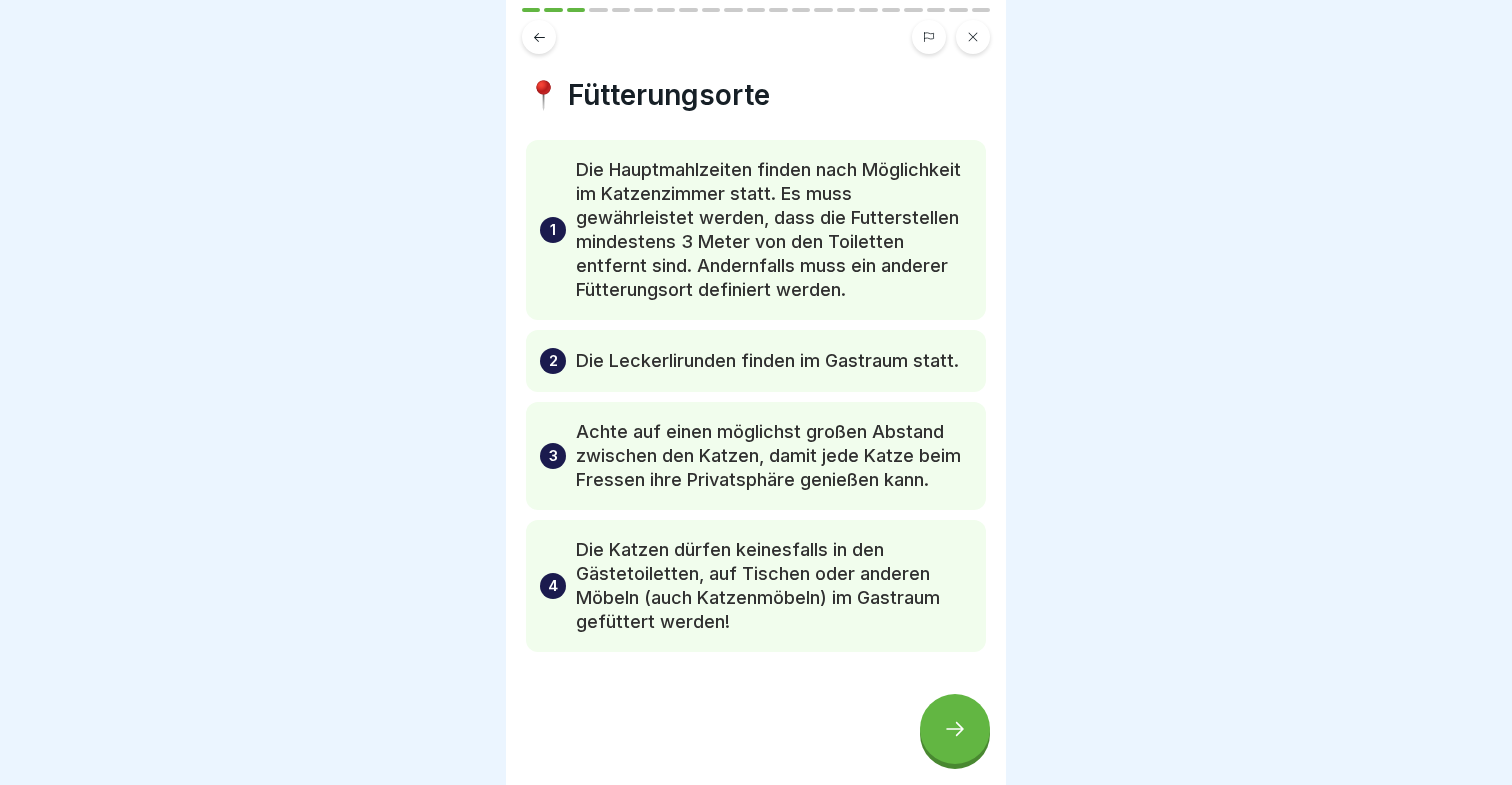 click on "Katzenversorgung 21 Schritte ✅ Tägliche Aufgaben  In dieser Lektion erklären wir Dir die täglichen Aufgaben, die unsere Tempelkatzen betreffen. Fortfahren 🔍 Einführung Die täglichen Aufgaben wiederholen sich einmal jeweils morgens und einmal abends.      Grundsätzlich finden sie in der Früh vor der Eröffnung statt. Am Abend können sie auch noch während des Betriebs erledigt werden, sofern sich noch zwei Servicekräfte im Store befinden.      Bedenke, dass Du Deine Arbeitskleidung ausziehst, wenn Du die Katzen versorgst.    ⚖ Futtermengen und -zeiten Die Katzen bekommen in der Regel einmal morgens und einmal abends ihre Hauptmahlzeiten (Nassfutter). Bitte kreuze alle Kästchen an. Ergänzend zu den Hauptmahlzeiten machen wir 2-3 Leckerlirunden mit Trockenfutter. Die Futterzeiten richten sich nach den Öffnungszeiten Deines Katzentempels und sollten so streng eingehalten werden, wie möglich. Die genauen Mengen sind individuell abhängig von der jeweiligen Katze. 📍 Fütterungsorte 1 2 3" at bounding box center [756, 392] 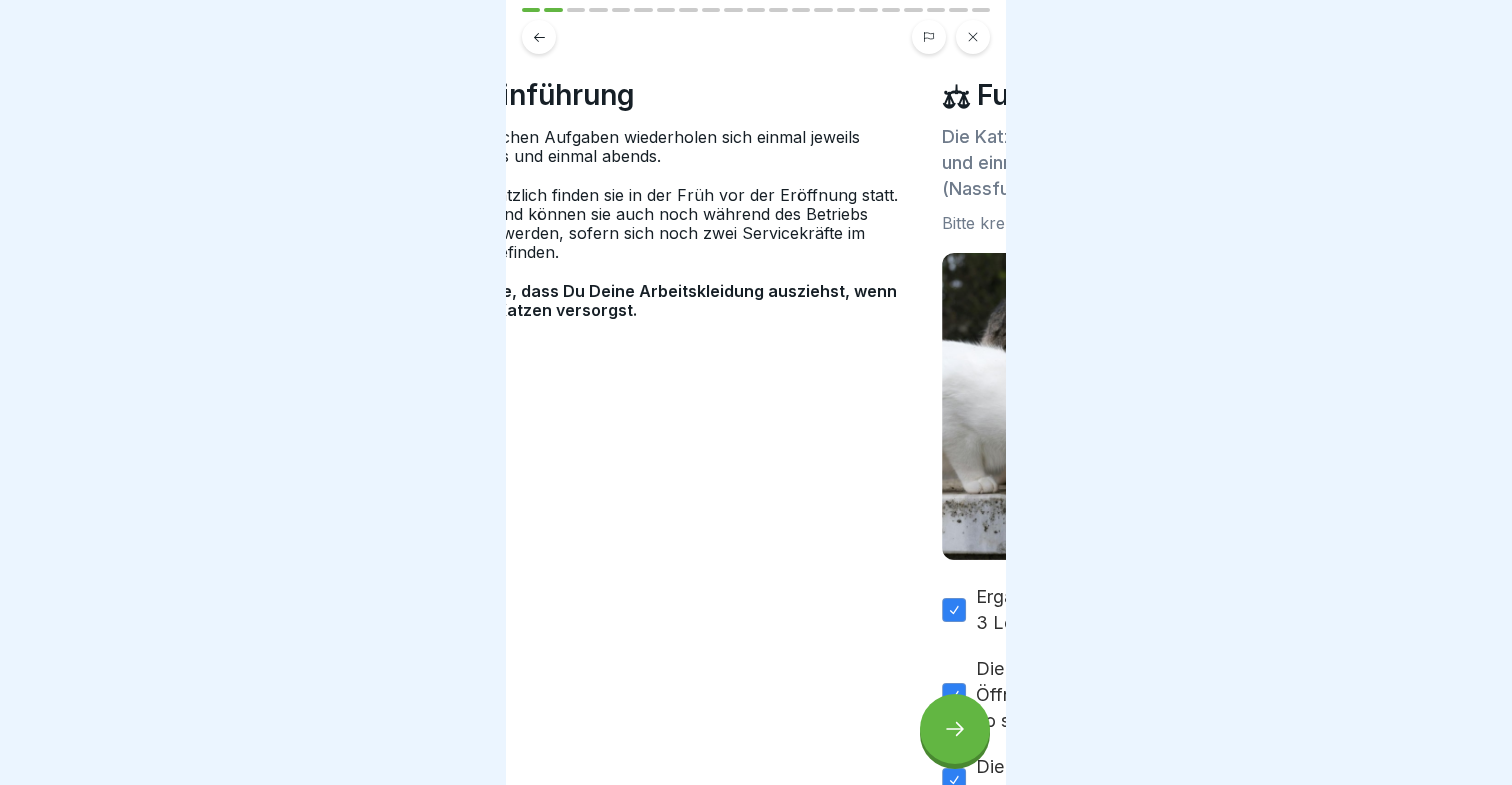 click on "Katzenversorgung 21 Schritte ✅ Tägliche Aufgaben  In dieser Lektion erklären wir Dir die täglichen Aufgaben, die unsere Tempelkatzen betreffen. Fortfahren 🔍 Einführung Die täglichen Aufgaben wiederholen sich einmal jeweils morgens und einmal abends.      Grundsätzlich finden sie in der Früh vor der Eröffnung statt. Am Abend können sie auch noch während des Betriebs erledigt werden, sofern sich noch zwei Servicekräfte im Store befinden.      Bedenke, dass Du Deine Arbeitskleidung ausziehst, wenn Du die Katzen versorgst.    ⚖ Futtermengen und -zeiten Die Katzen bekommen in der Regel einmal morgens und einmal abends ihre Hauptmahlzeiten (Nassfutter). Bitte kreuze alle Kästchen an. Ergänzend zu den Hauptmahlzeiten machen wir 2-3 Leckerlirunden mit Trockenfutter. Die Futterzeiten richten sich nach den Öffnungszeiten Deines Katzentempels und sollten so streng eingehalten werden, wie möglich. Die genauen Mengen sind individuell abhängig von der jeweiligen Katze. 📍 Fütterungsorte 1 2 3" at bounding box center [756, 392] 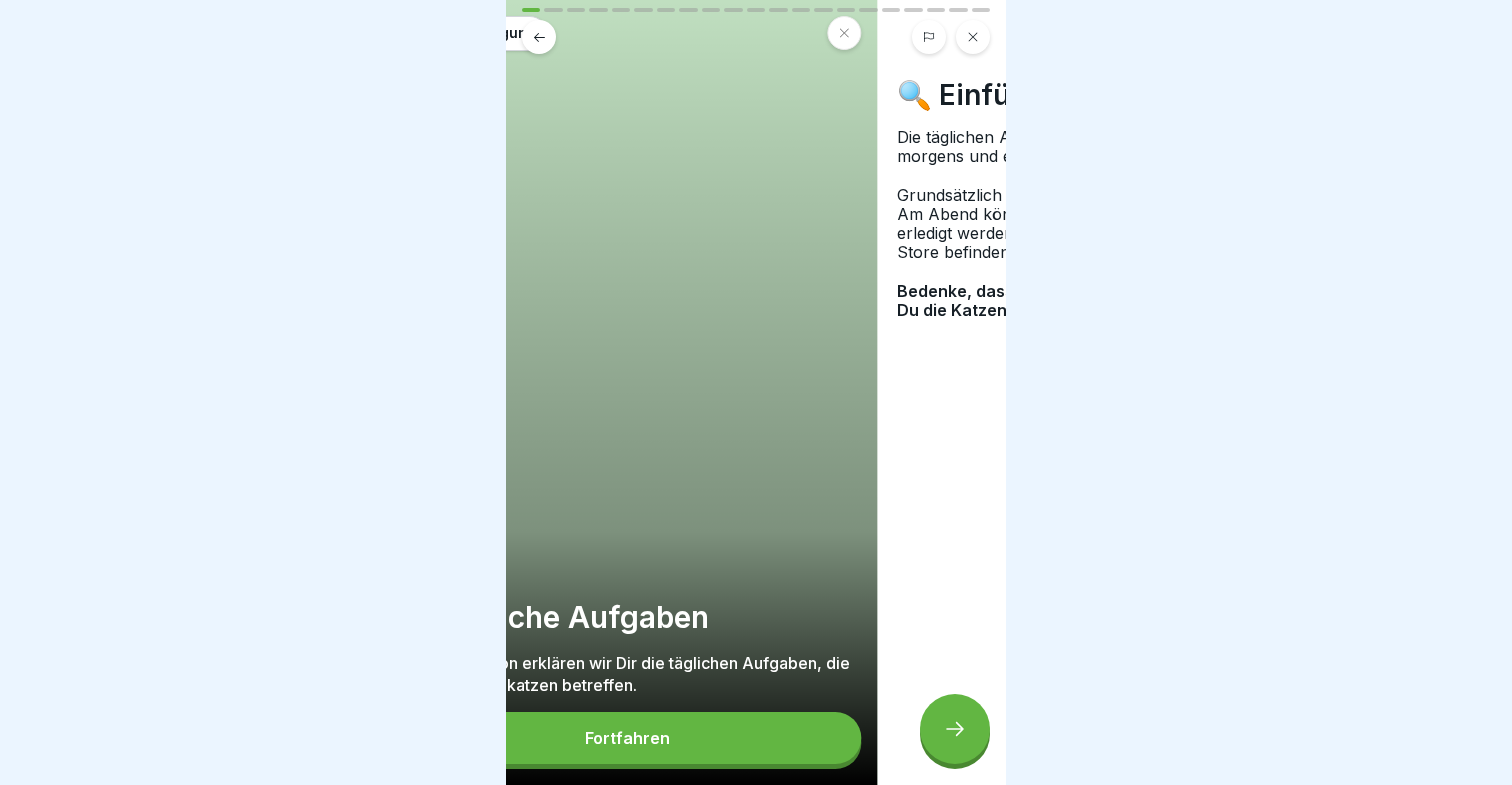 click on "Katzenversorgung 21 Schritte ✅ Tägliche Aufgaben  In dieser Lektion erklären wir Dir die täglichen Aufgaben, die unsere Tempelkatzen betreffen. Fortfahren 🔍 Einführung Die täglichen Aufgaben wiederholen sich einmal jeweils morgens und einmal abends.      Grundsätzlich finden sie in der Früh vor der Eröffnung statt. Am Abend können sie auch noch während des Betriebs erledigt werden, sofern sich noch zwei Servicekräfte im Store befinden.      Bedenke, dass Du Deine Arbeitskleidung ausziehst, wenn Du die Katzen versorgst.    ⚖ Futtermengen und -zeiten Die Katzen bekommen in der Regel einmal morgens und einmal abends ihre Hauptmahlzeiten (Nassfutter). Bitte kreuze alle Kästchen an. Ergänzend zu den Hauptmahlzeiten machen wir 2-3 Leckerlirunden mit Trockenfutter. Die Futterzeiten richten sich nach den Öffnungszeiten Deines Katzentempels und sollten so streng eingehalten werden, wie möglich. Die genauen Mengen sind individuell abhängig von der jeweiligen Katze. 📍 Fütterungsorte 1 2 3" at bounding box center [756, 392] 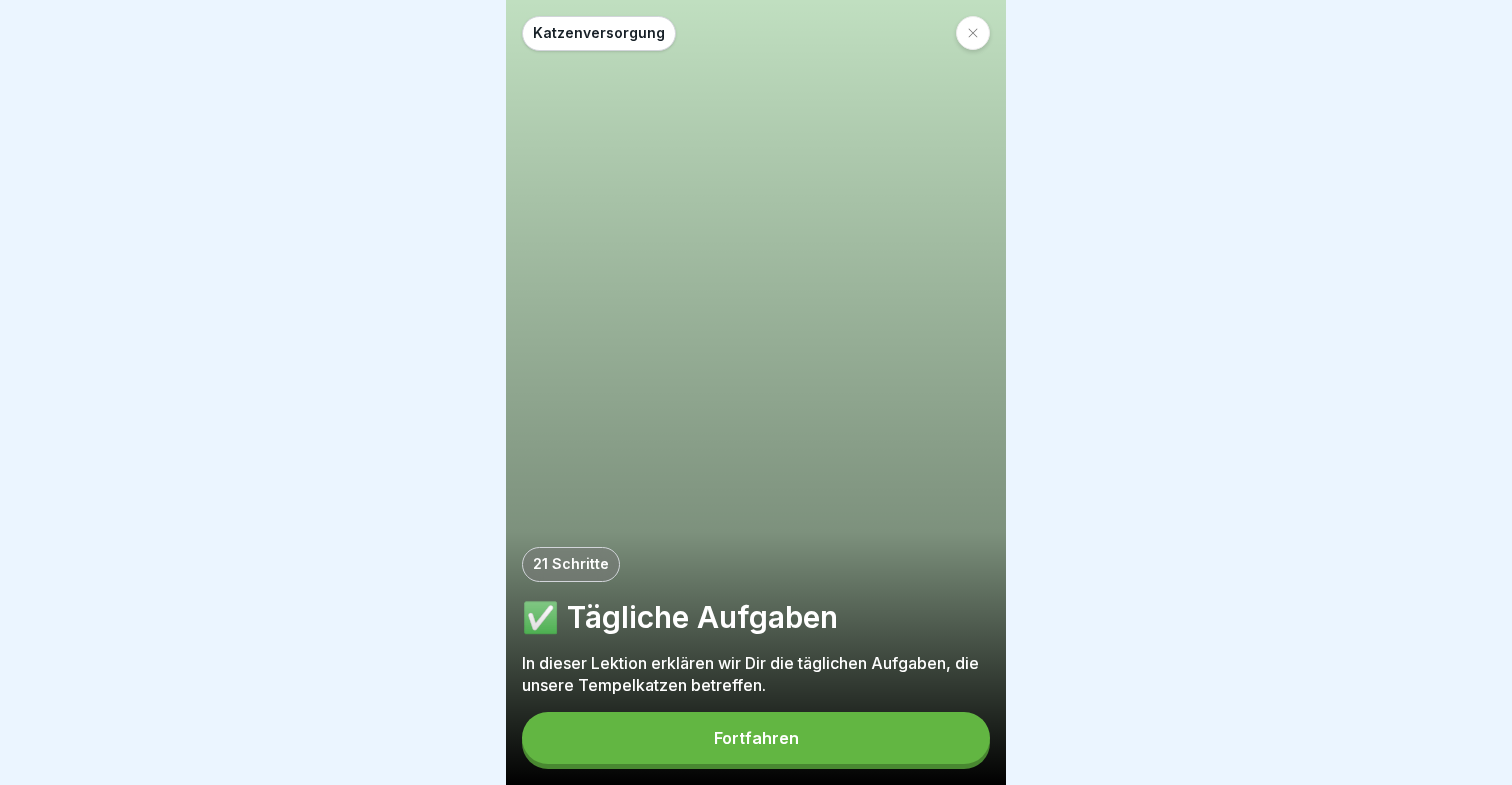 click on "Fortfahren" at bounding box center (756, 738) 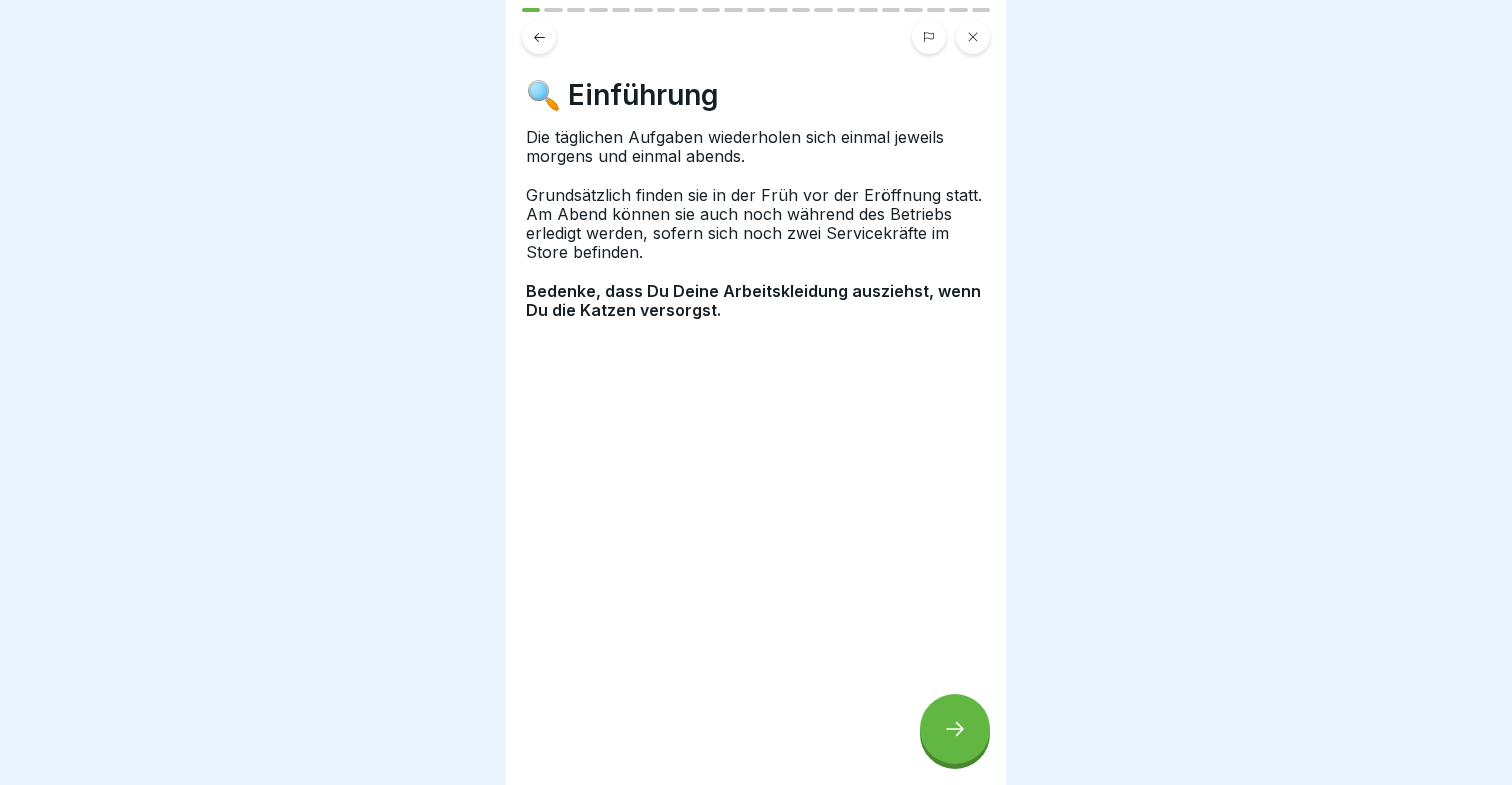 click at bounding box center [955, 729] 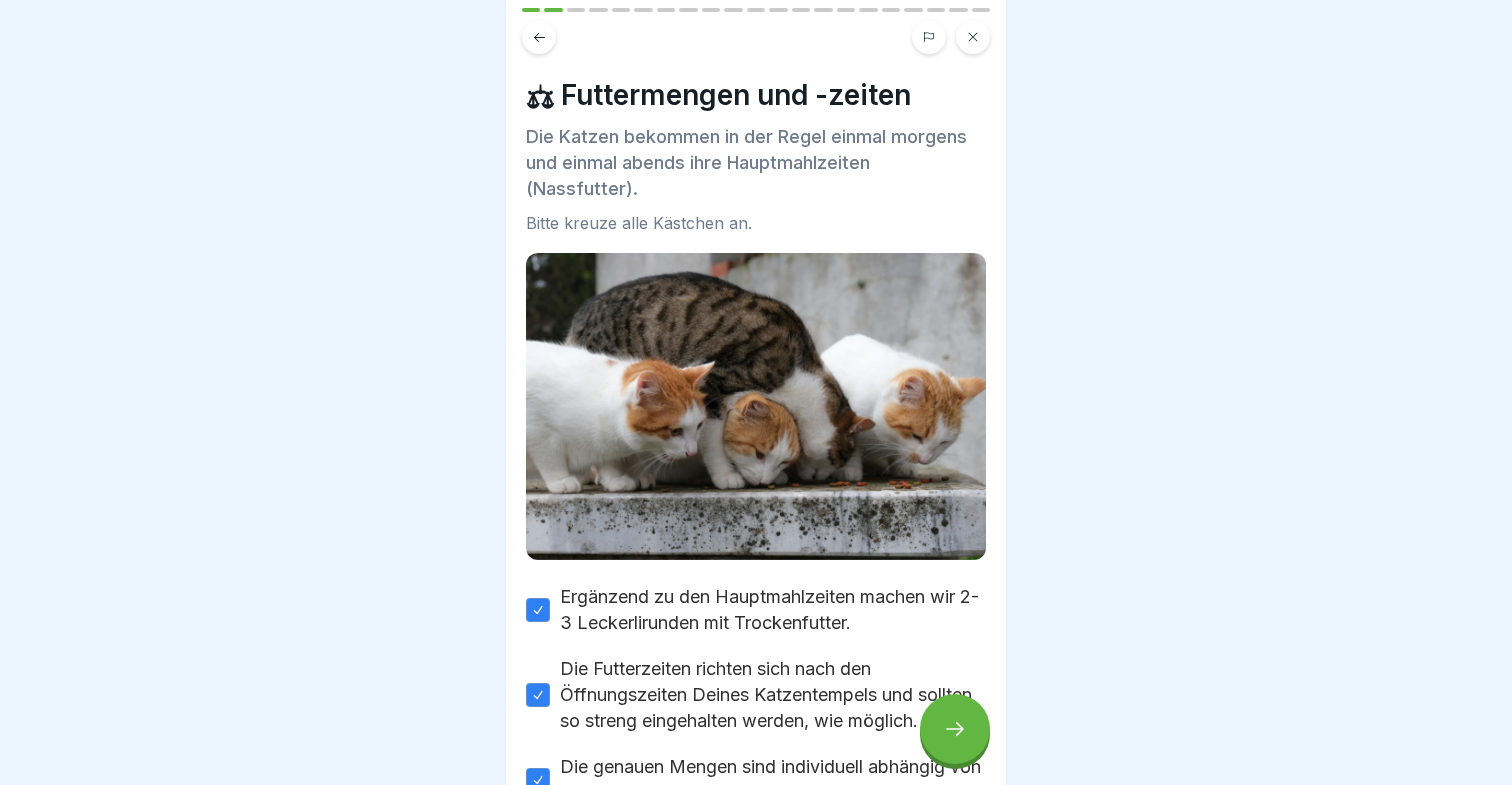 click 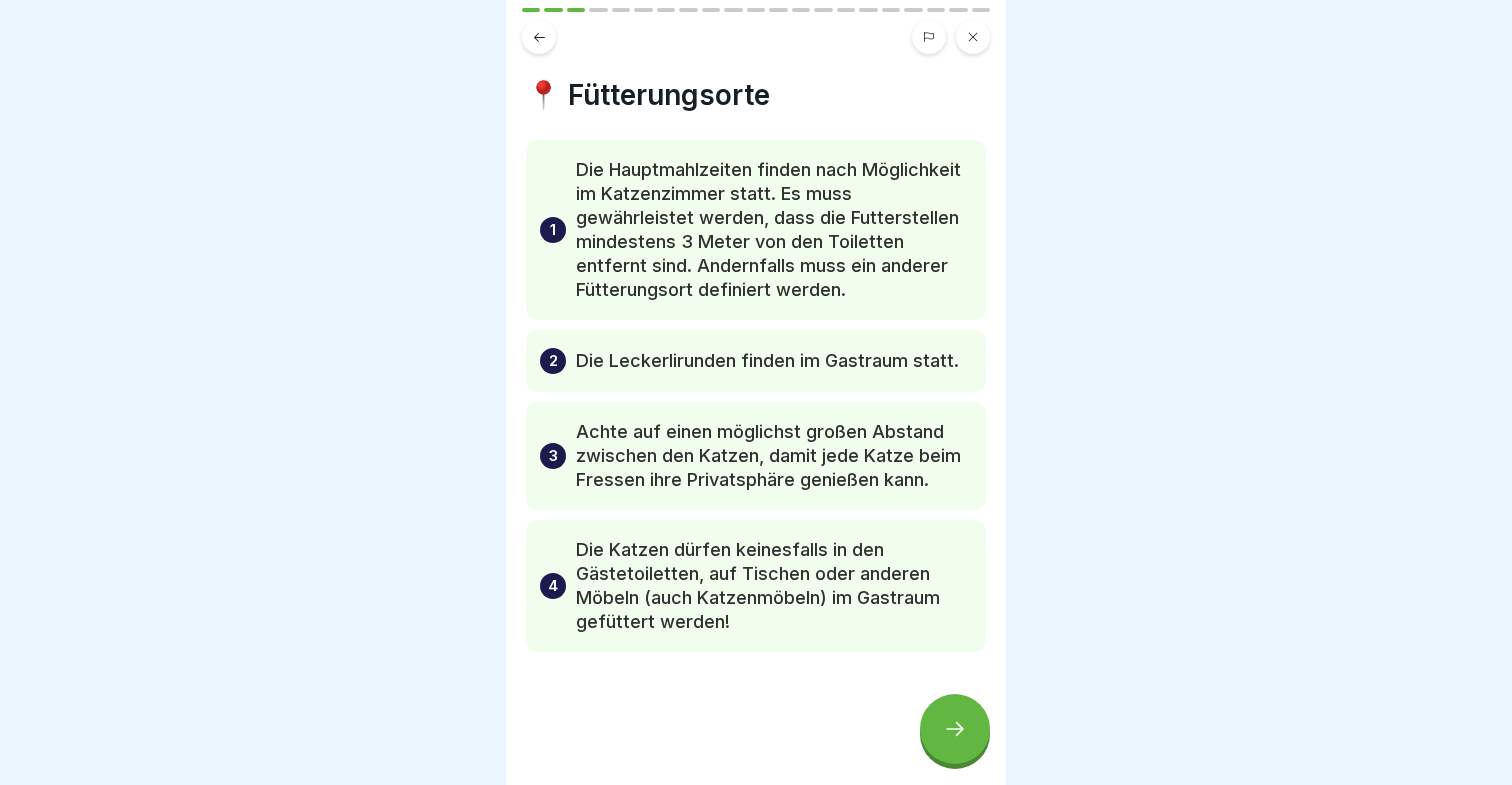 click 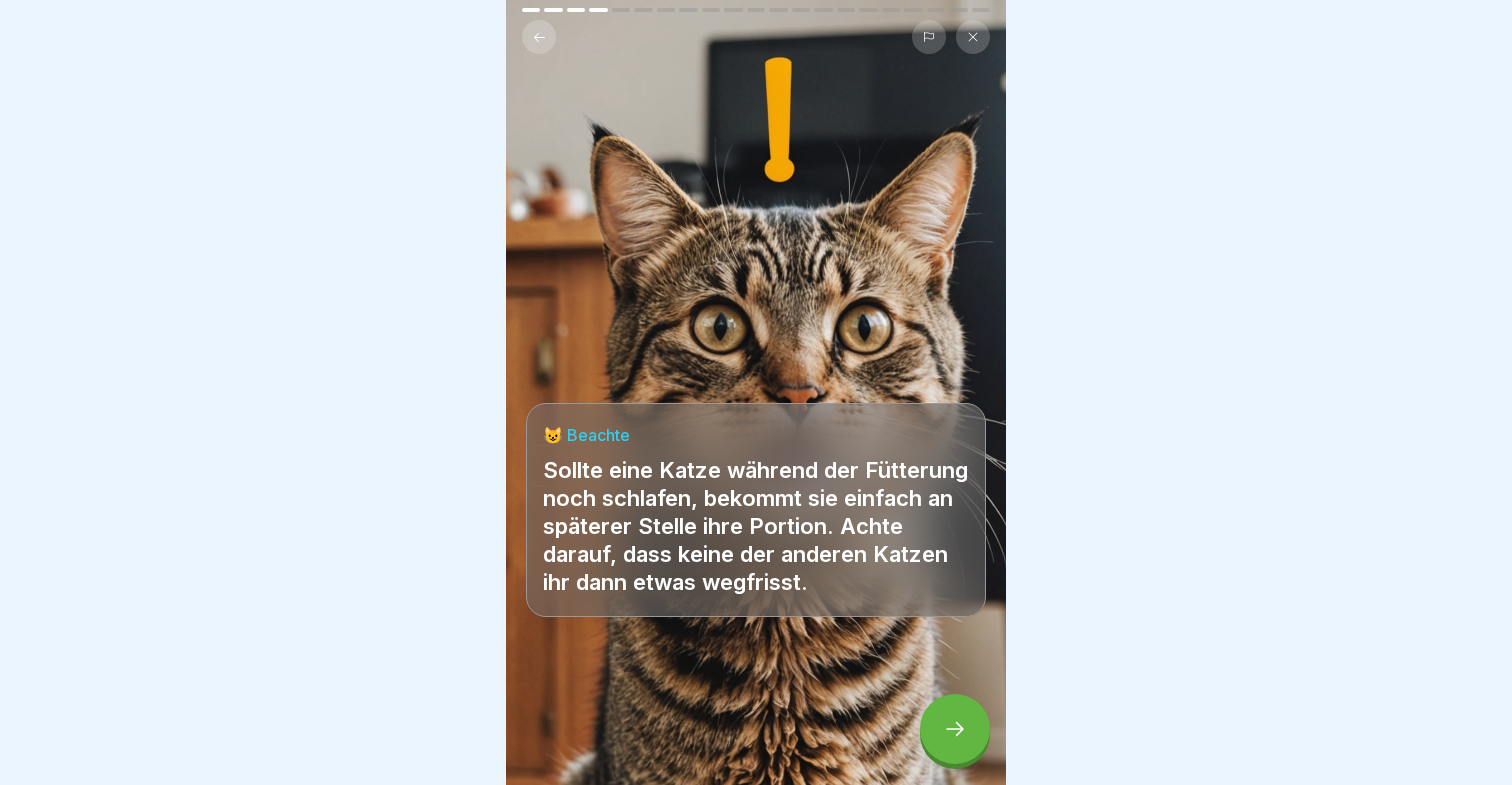 click 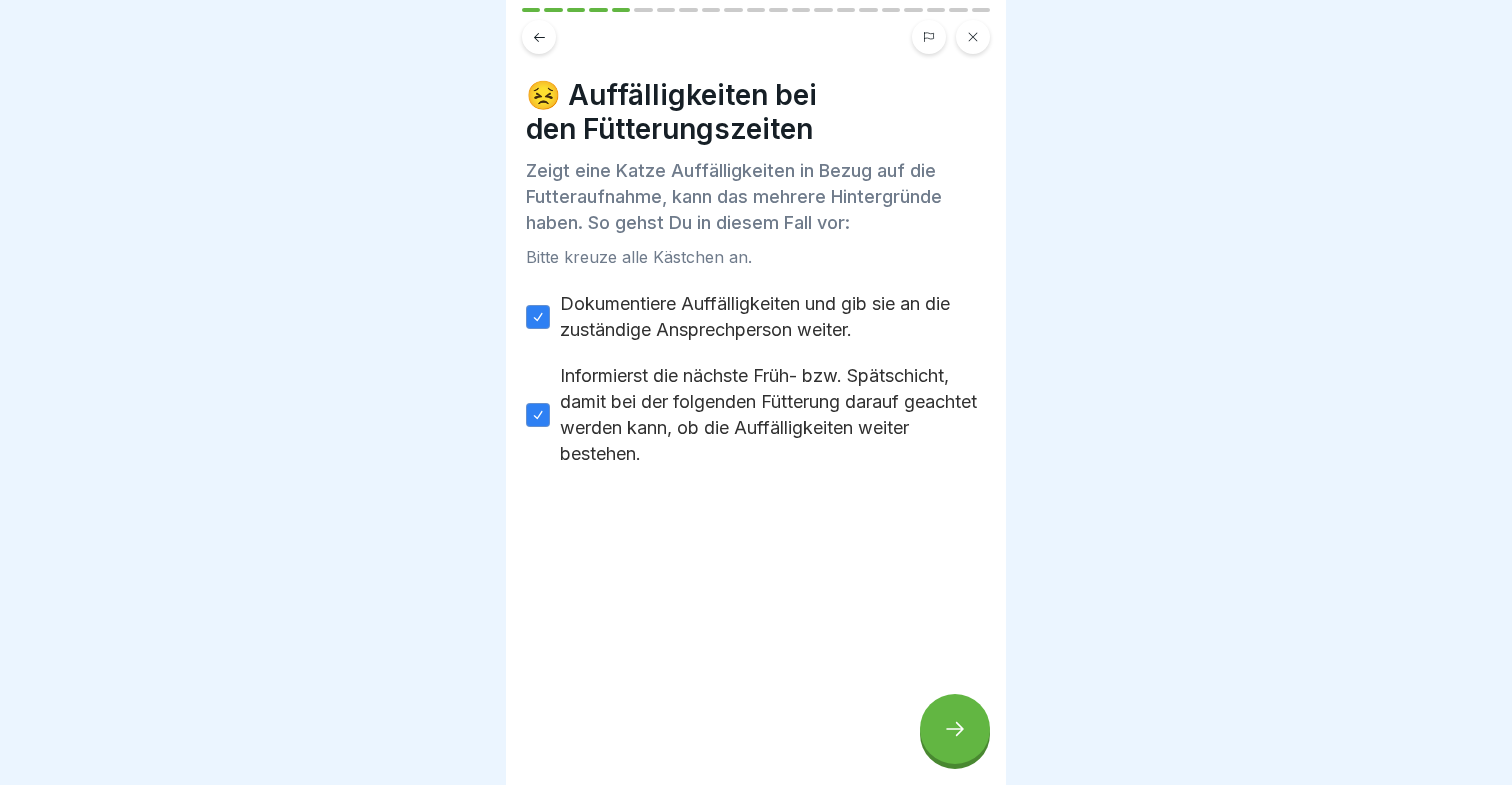 click 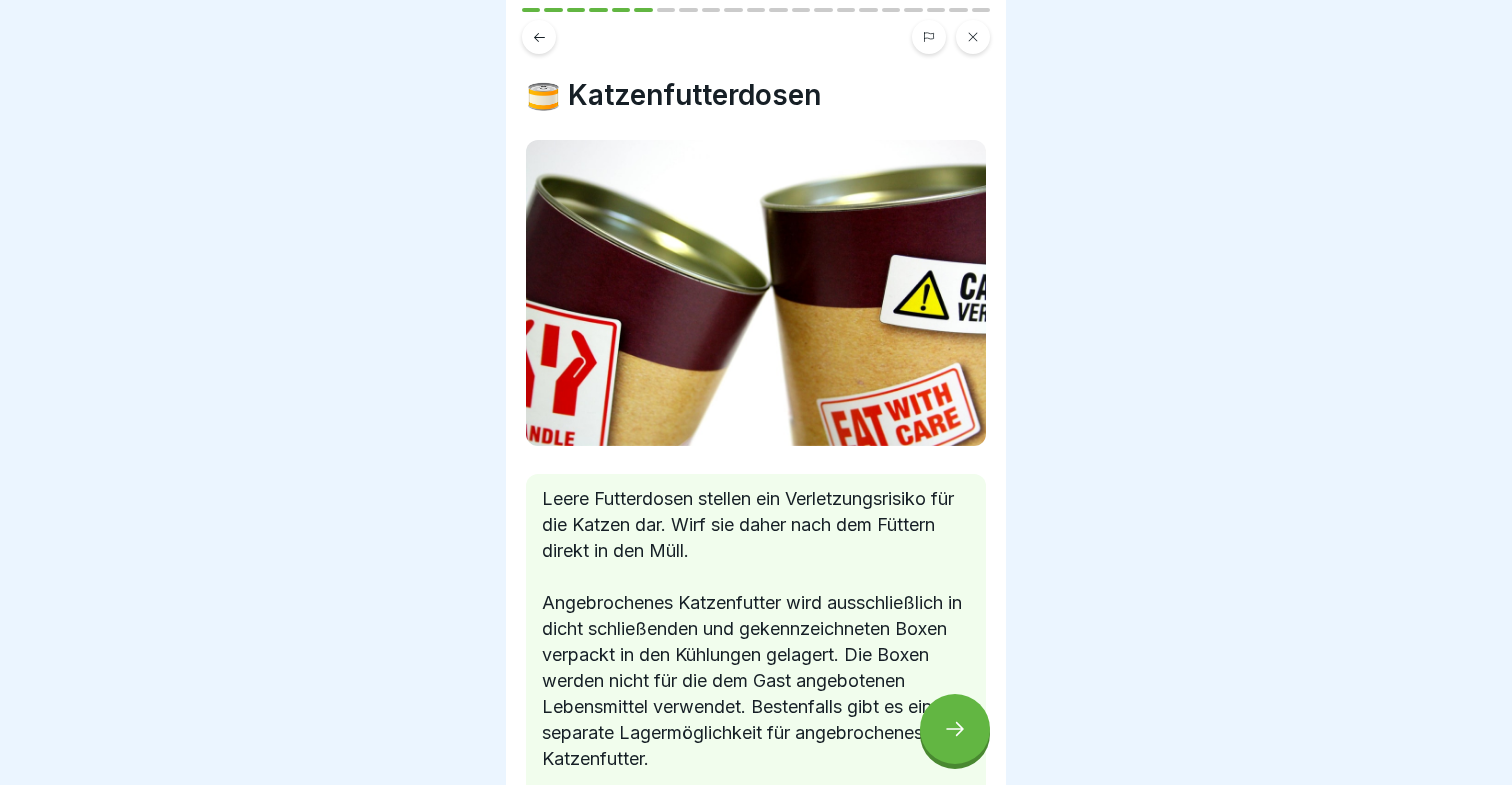 click 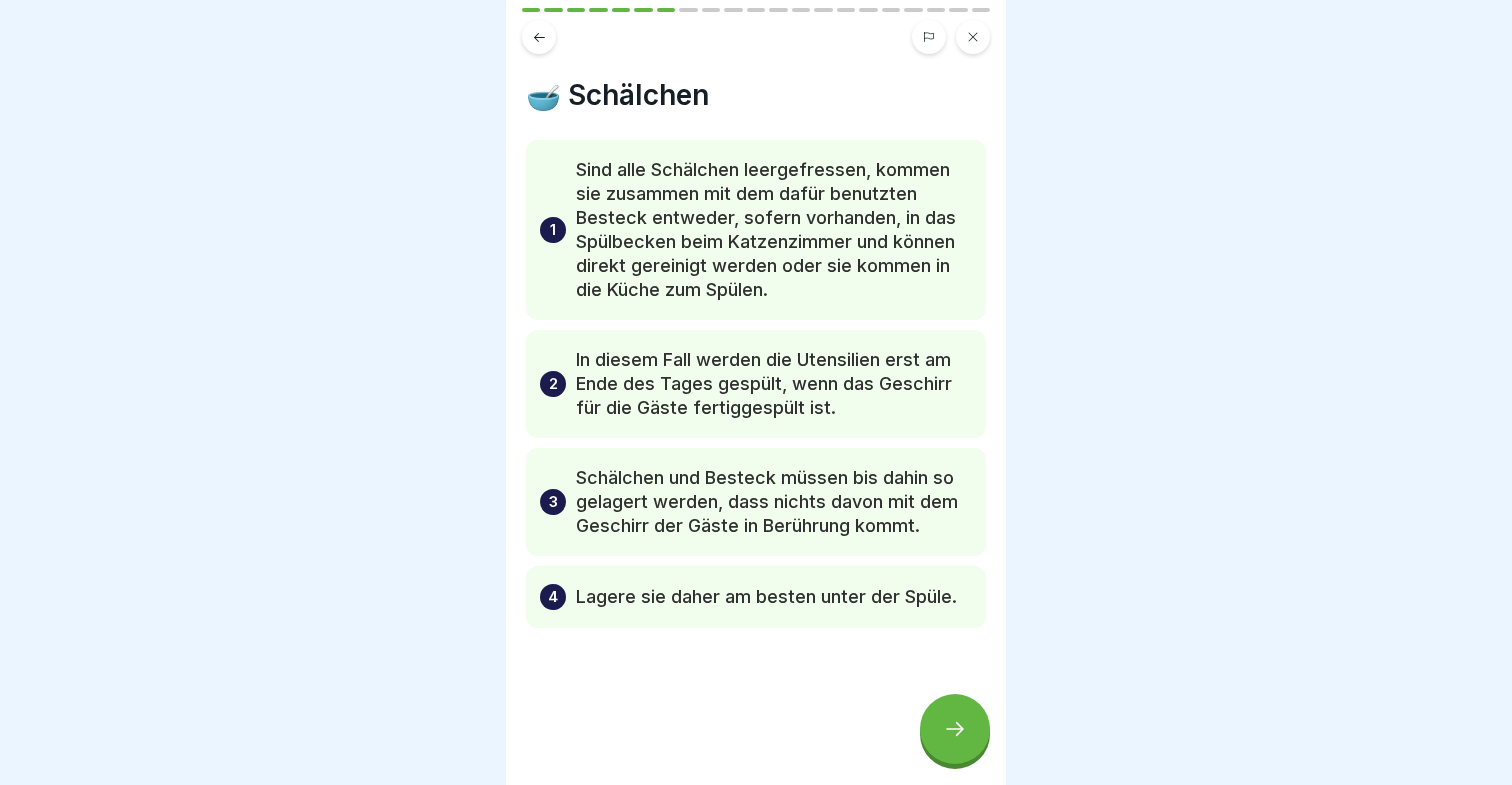 click 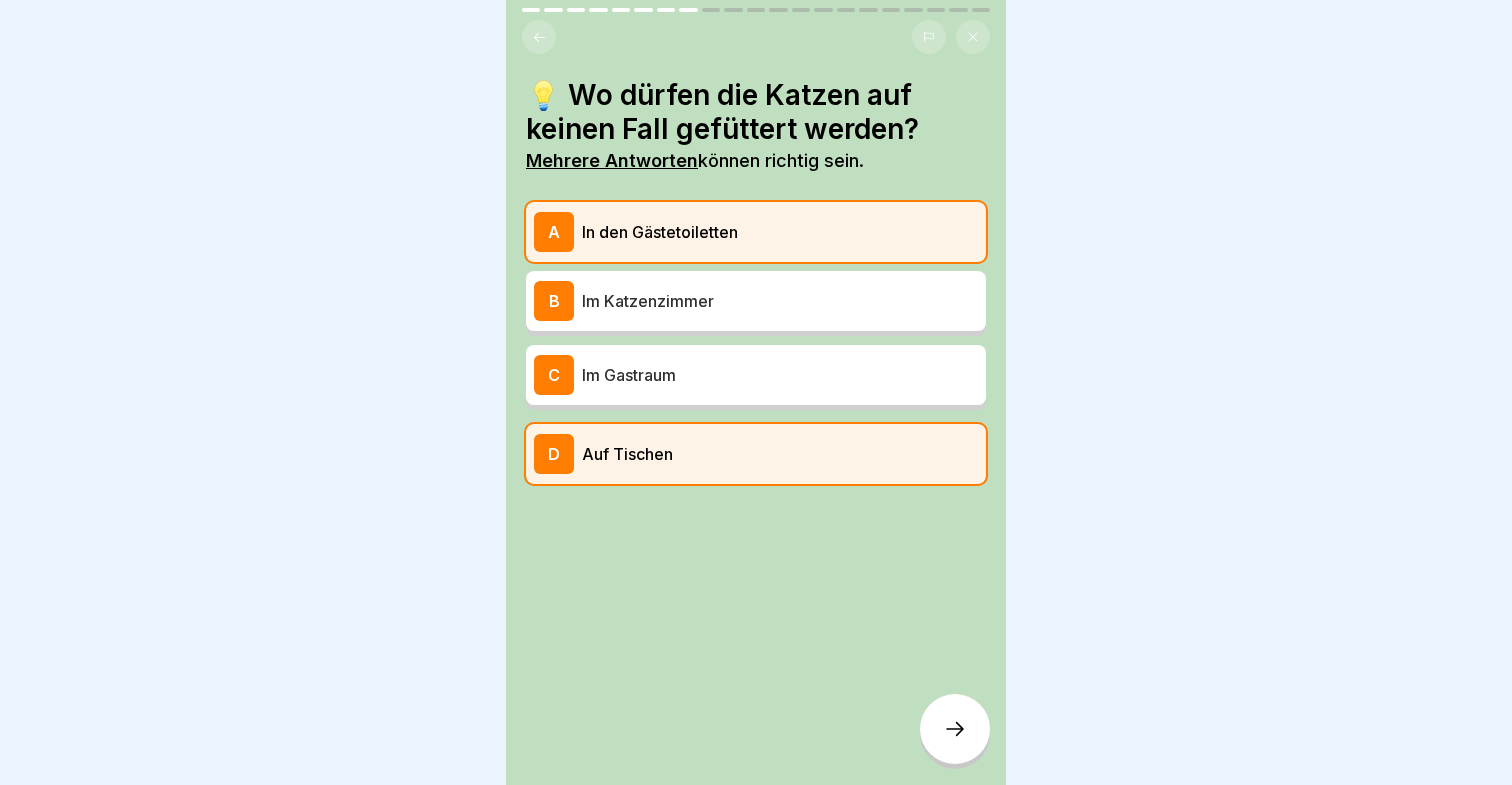 click 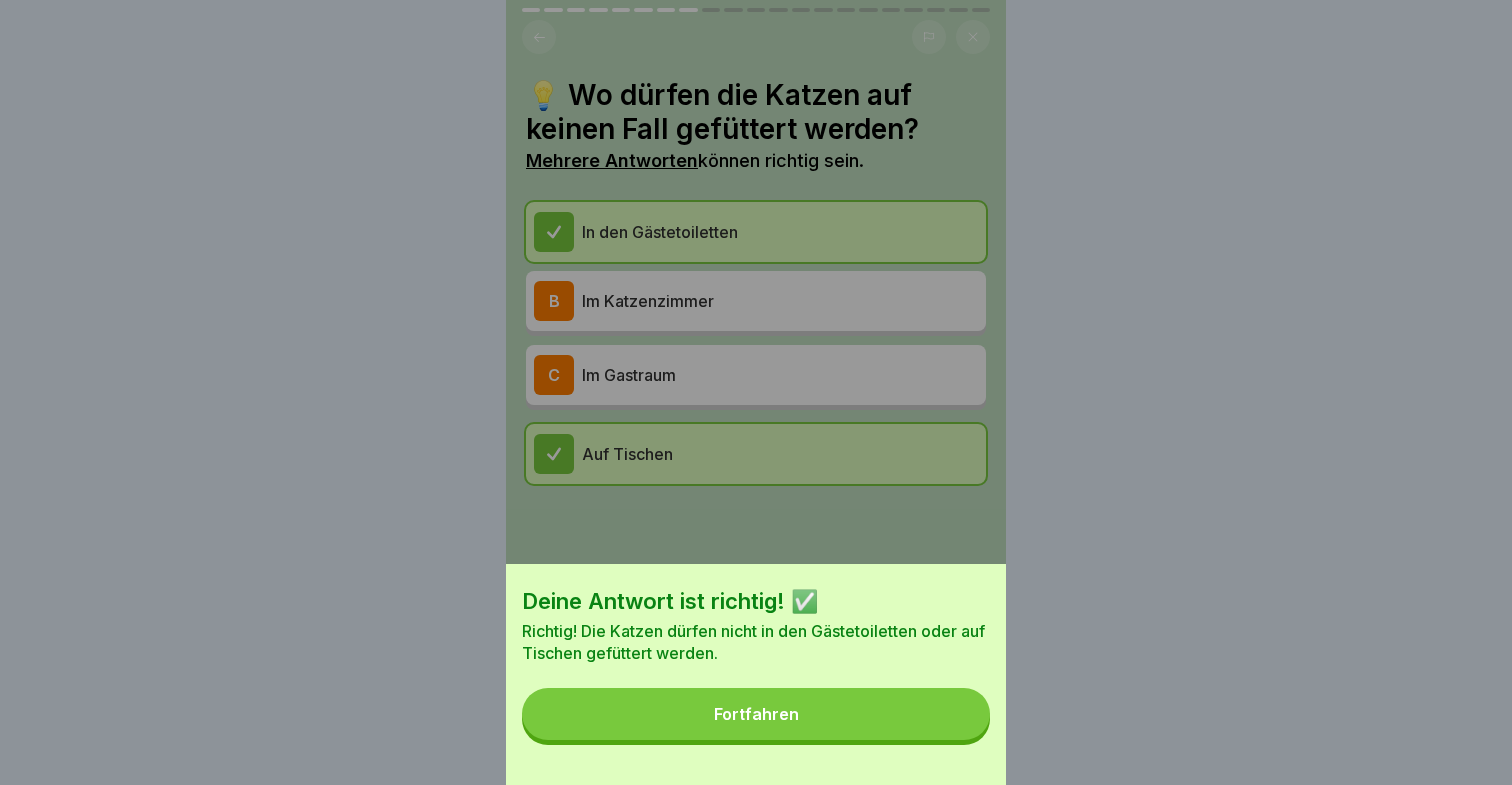 click on "Fortfahren" at bounding box center [756, 714] 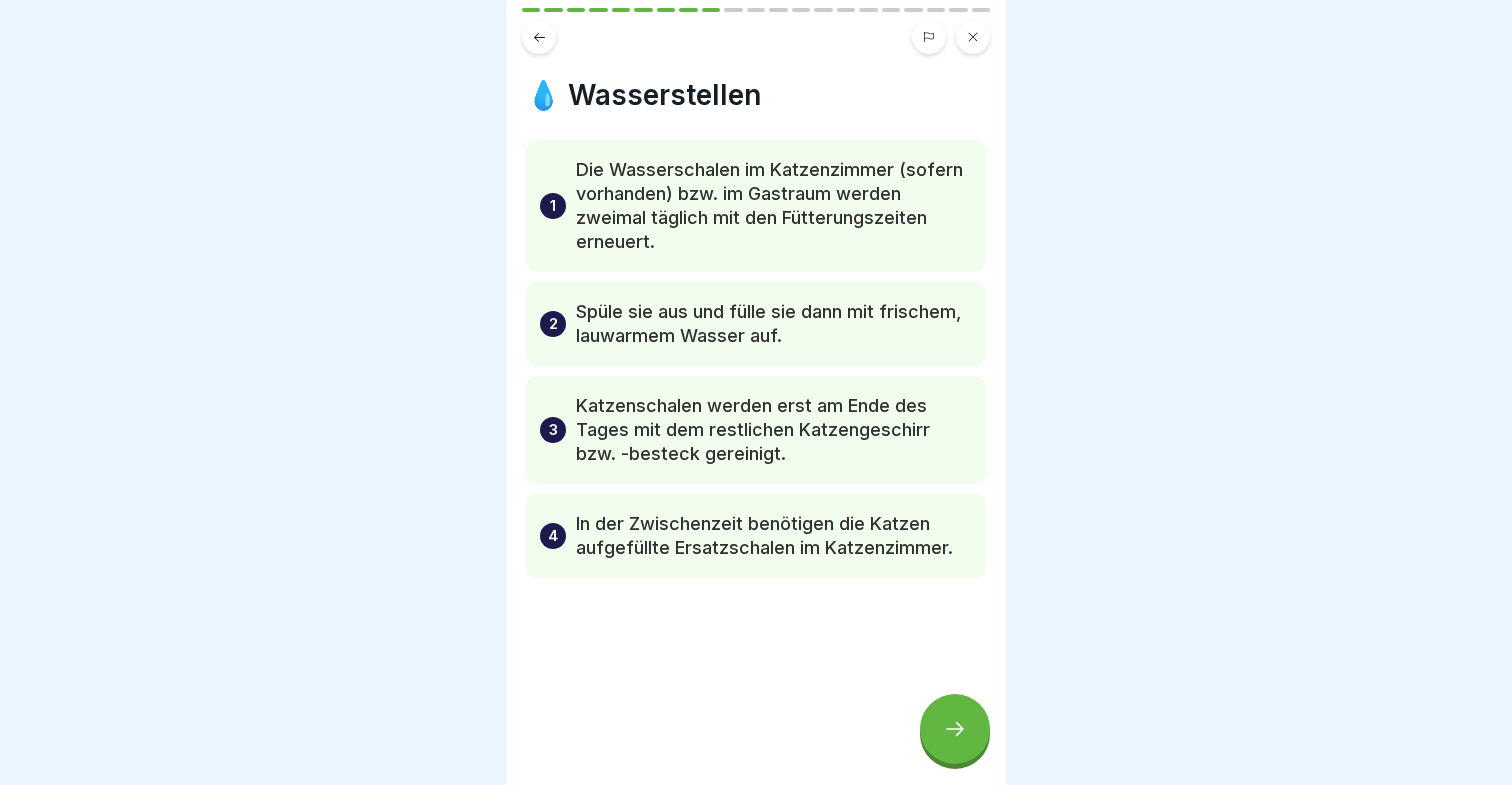 click at bounding box center (955, 729) 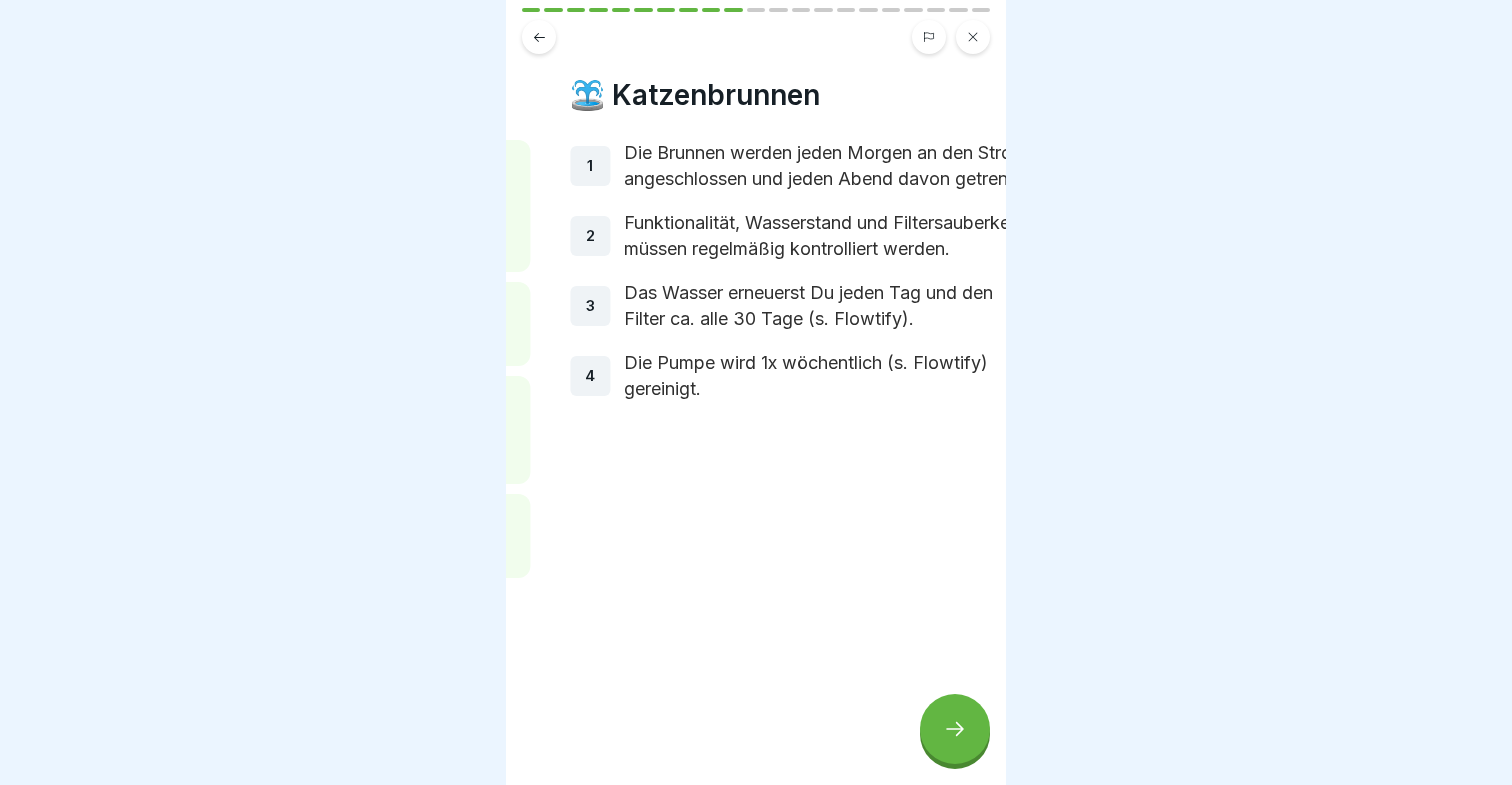 click on "⛲️ Katzenbrunnen  1 Die Brunnen werden jeden Morgen an den Strom angeschlossen und jeden Abend davon getrennt. 2 Funktionalität, Wasserstand und Filtersauberkeit müssen regelmäßig kontrolliert werden. 3 Das Wasser erneuerst Du jeden Tag und den Filter ca. alle 30 Tage (s. Flowtify). 4 Die Pumpe wird 1x wöchentlich (s. Flowtify) gereinigt." at bounding box center [800, 392] 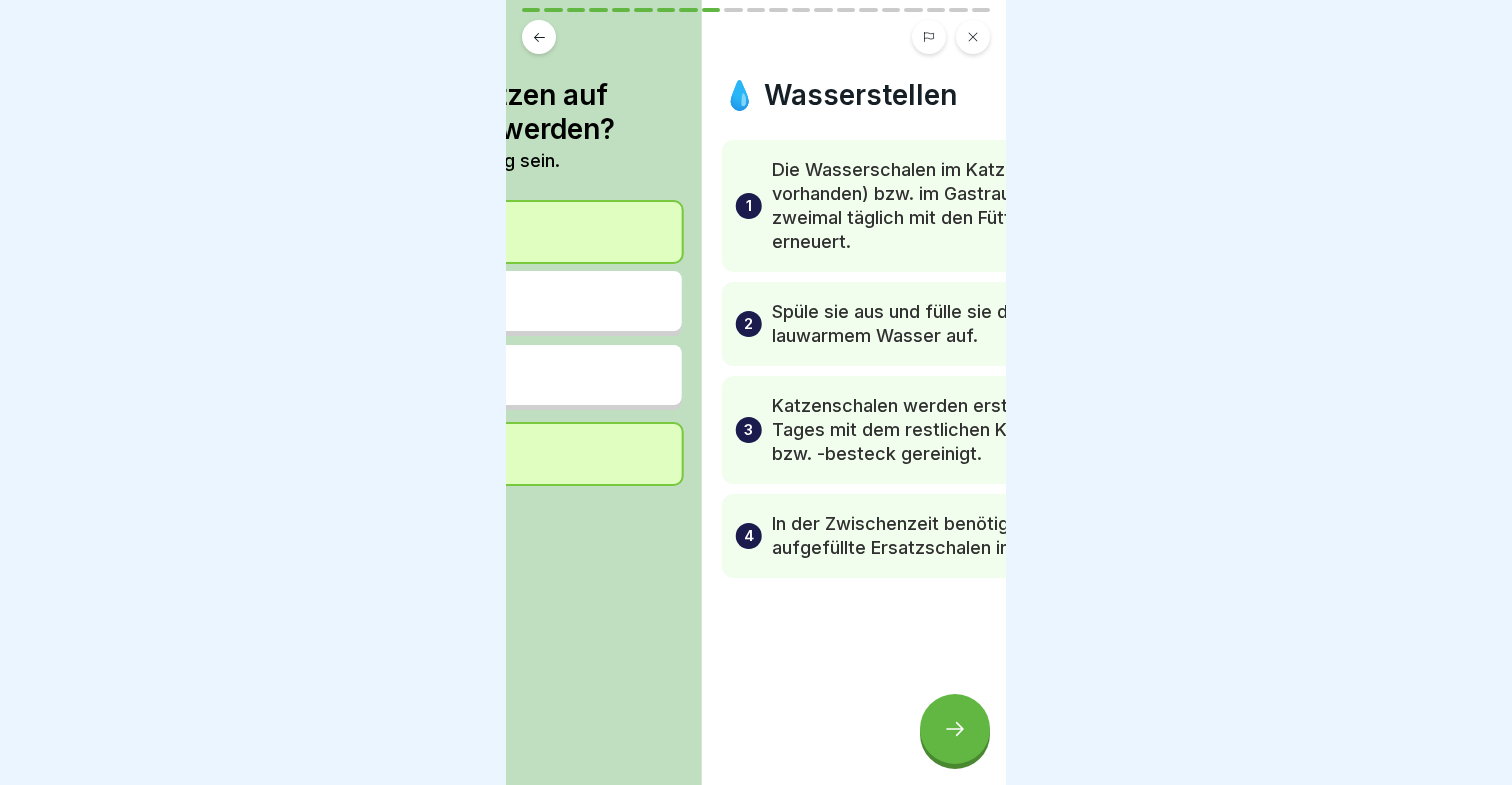 click on "Katzenversorgung 21 Schritte ✅ Tägliche Aufgaben  In dieser Lektion erklären wir Dir die täglichen Aufgaben, die unsere Tempelkatzen betreffen. Fortfahren 🔍 Einführung Die täglichen Aufgaben wiederholen sich einmal jeweils morgens und einmal abends.      Grundsätzlich finden sie in der Früh vor der Eröffnung statt. Am Abend können sie auch noch während des Betriebs erledigt werden, sofern sich noch zwei Servicekräfte im Store befinden.      Bedenke, dass Du Deine Arbeitskleidung ausziehst, wenn Du die Katzen versorgst.    ⚖ Futtermengen und -zeiten Die Katzen bekommen in der Regel einmal morgens und einmal abends ihre Hauptmahlzeiten (Nassfutter). Bitte kreuze alle Kästchen an. Ergänzend zu den Hauptmahlzeiten machen wir 2-3 Leckerlirunden mit Trockenfutter. Die Futterzeiten richten sich nach den Öffnungszeiten Deines Katzentempels und sollten so streng eingehalten werden, wie möglich. Die genauen Mengen sind individuell abhängig von der jeweiligen Katze. 📍 Fütterungsorte 1 2 3" at bounding box center [756, 392] 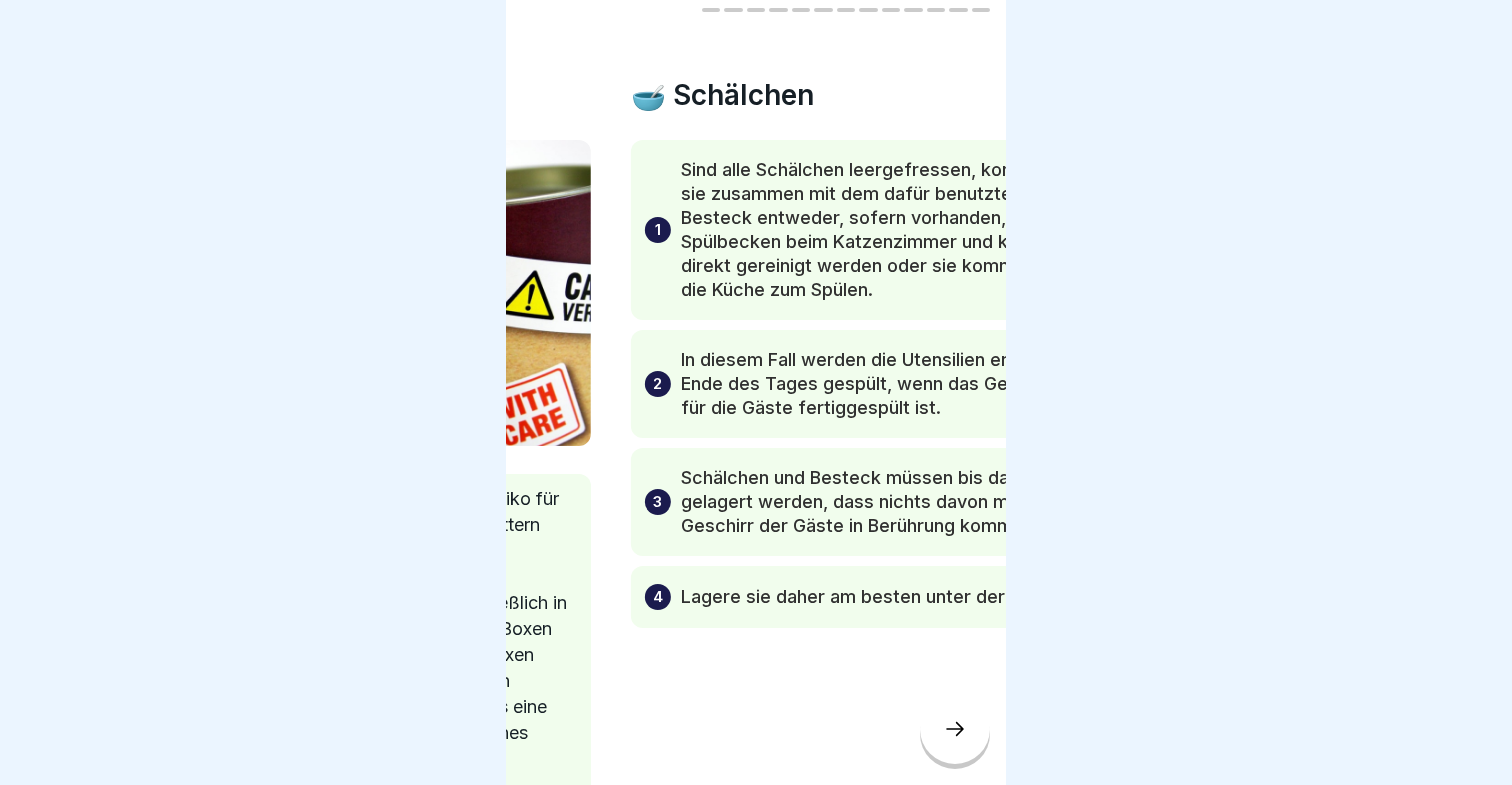 click on "Katzenversorgung 21 Schritte ✅ Tägliche Aufgaben  In dieser Lektion erklären wir Dir die täglichen Aufgaben, die unsere Tempelkatzen betreffen. Fortfahren 🔍 Einführung Die täglichen Aufgaben wiederholen sich einmal jeweils morgens und einmal abends.      Grundsätzlich finden sie in der Früh vor der Eröffnung statt. Am Abend können sie auch noch während des Betriebs erledigt werden, sofern sich noch zwei Servicekräfte im Store befinden.      Bedenke, dass Du Deine Arbeitskleidung ausziehst, wenn Du die Katzen versorgst.    ⚖ Futtermengen und -zeiten Die Katzen bekommen in der Regel einmal morgens und einmal abends ihre Hauptmahlzeiten (Nassfutter). Bitte kreuze alle Kästchen an. Ergänzend zu den Hauptmahlzeiten machen wir 2-3 Leckerlirunden mit Trockenfutter. Die Futterzeiten richten sich nach den Öffnungszeiten Deines Katzentempels und sollten so streng eingehalten werden, wie möglich. Die genauen Mengen sind individuell abhängig von der jeweiligen Katze. 📍 Fütterungsorte 1 2 3" at bounding box center (756, 392) 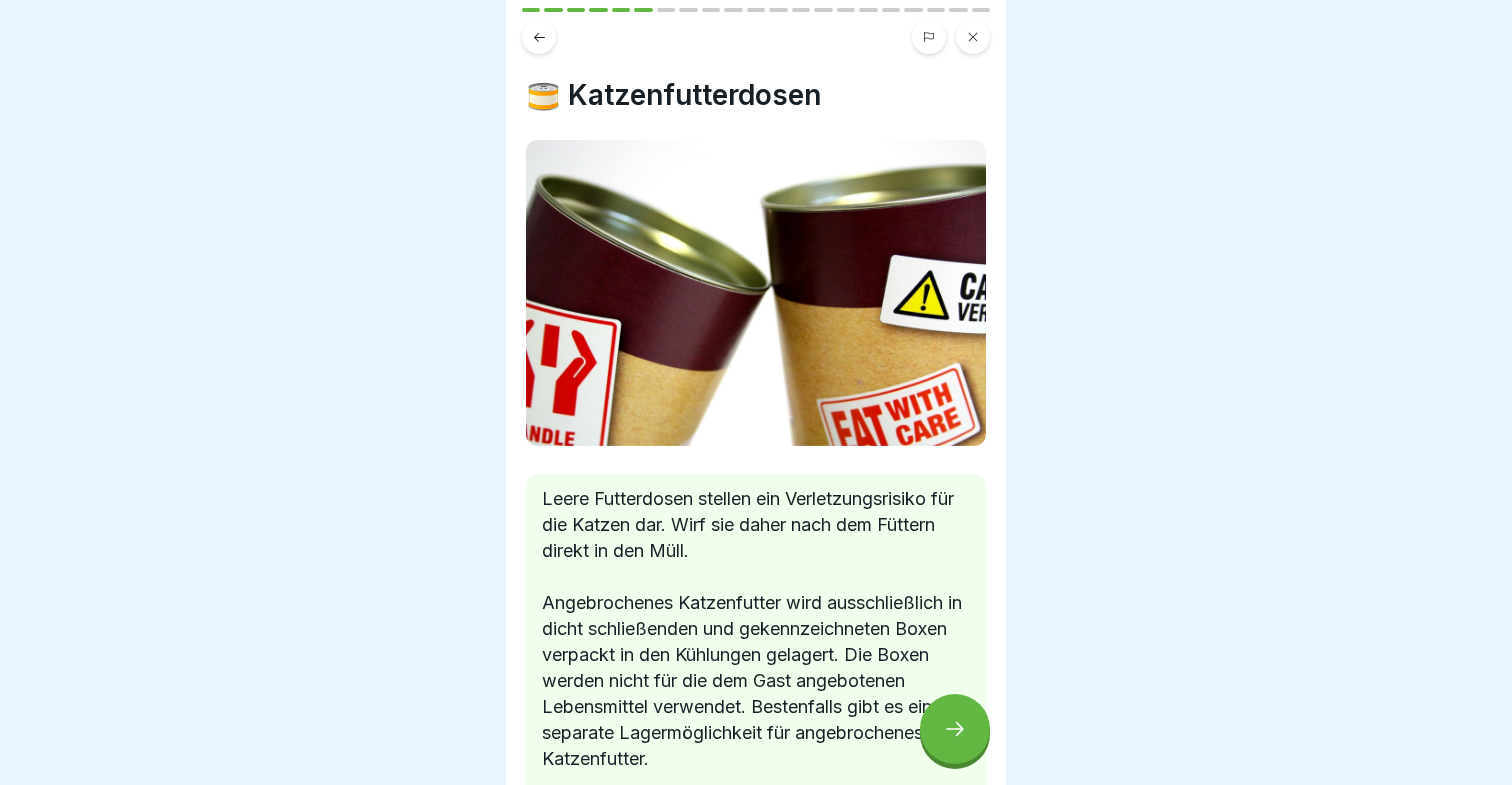 click on "Katzenversorgung 21 Schritte ✅ Tägliche Aufgaben  In dieser Lektion erklären wir Dir die täglichen Aufgaben, die unsere Tempelkatzen betreffen. Fortfahren 🔍 Einführung Die täglichen Aufgaben wiederholen sich einmal jeweils morgens und einmal abends.      Grundsätzlich finden sie in der Früh vor der Eröffnung statt. Am Abend können sie auch noch während des Betriebs erledigt werden, sofern sich noch zwei Servicekräfte im Store befinden.      Bedenke, dass Du Deine Arbeitskleidung ausziehst, wenn Du die Katzen versorgst.    ⚖ Futtermengen und -zeiten Die Katzen bekommen in der Regel einmal morgens und einmal abends ihre Hauptmahlzeiten (Nassfutter). Bitte kreuze alle Kästchen an. Ergänzend zu den Hauptmahlzeiten machen wir 2-3 Leckerlirunden mit Trockenfutter. Die Futterzeiten richten sich nach den Öffnungszeiten Deines Katzentempels und sollten so streng eingehalten werden, wie möglich. Die genauen Mengen sind individuell abhängig von der jeweiligen Katze. 📍 Fütterungsorte 1 2 3" at bounding box center (756, 392) 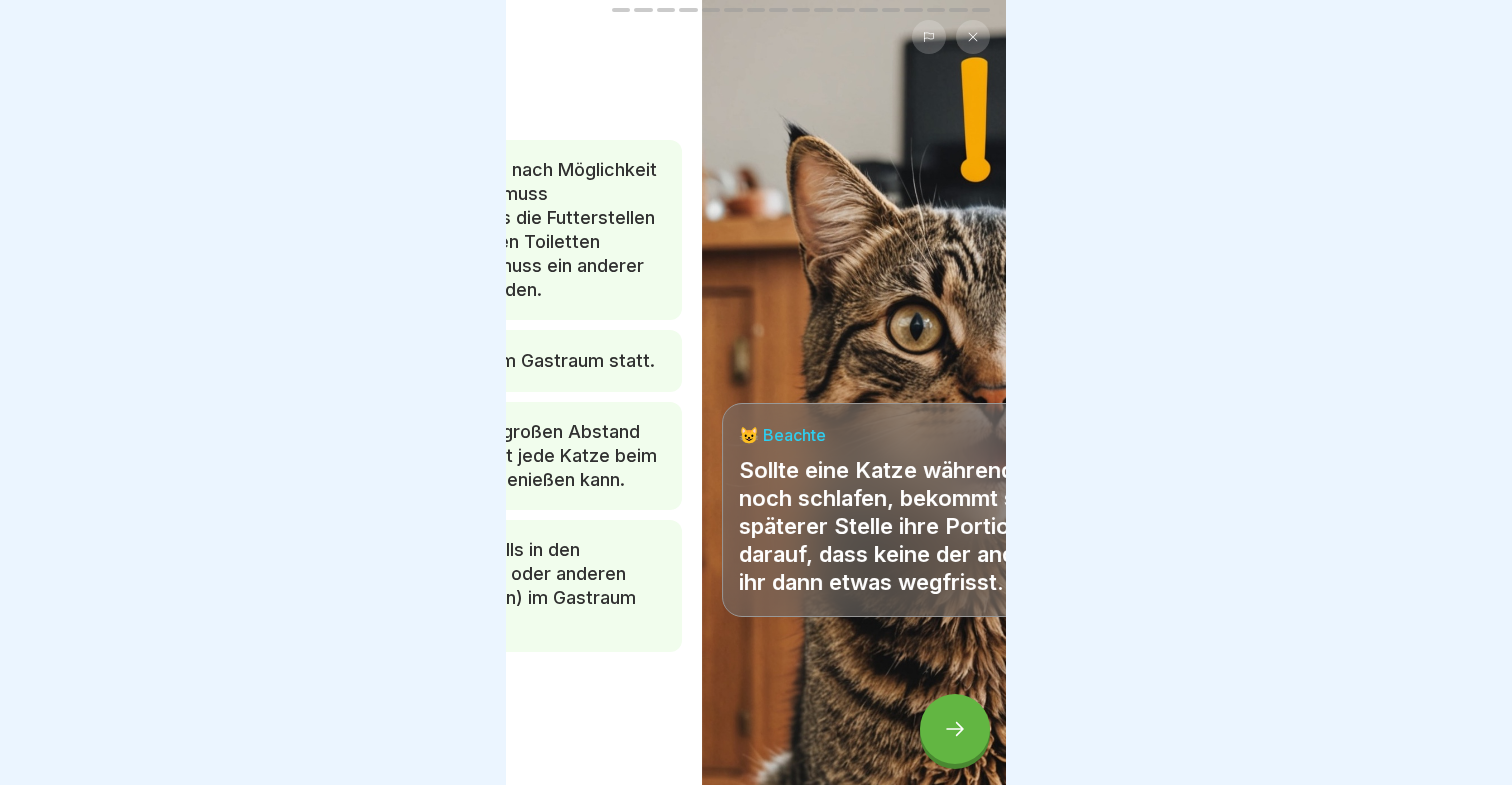 click on "Katzenversorgung 21 Schritte ✅ Tägliche Aufgaben  In dieser Lektion erklären wir Dir die täglichen Aufgaben, die unsere Tempelkatzen betreffen. Fortfahren 🔍 Einführung Die täglichen Aufgaben wiederholen sich einmal jeweils morgens und einmal abends.      Grundsätzlich finden sie in der Früh vor der Eröffnung statt. Am Abend können sie auch noch während des Betriebs erledigt werden, sofern sich noch zwei Servicekräfte im Store befinden.      Bedenke, dass Du Deine Arbeitskleidung ausziehst, wenn Du die Katzen versorgst.    ⚖ Futtermengen und -zeiten Die Katzen bekommen in der Regel einmal morgens und einmal abends ihre Hauptmahlzeiten (Nassfutter). Bitte kreuze alle Kästchen an. Ergänzend zu den Hauptmahlzeiten machen wir 2-3 Leckerlirunden mit Trockenfutter. Die Futterzeiten richten sich nach den Öffnungszeiten Deines Katzentempels und sollten so streng eingehalten werden, wie möglich. Die genauen Mengen sind individuell abhängig von der jeweiligen Katze. 📍 Fütterungsorte 1 2 3" at bounding box center (756, 392) 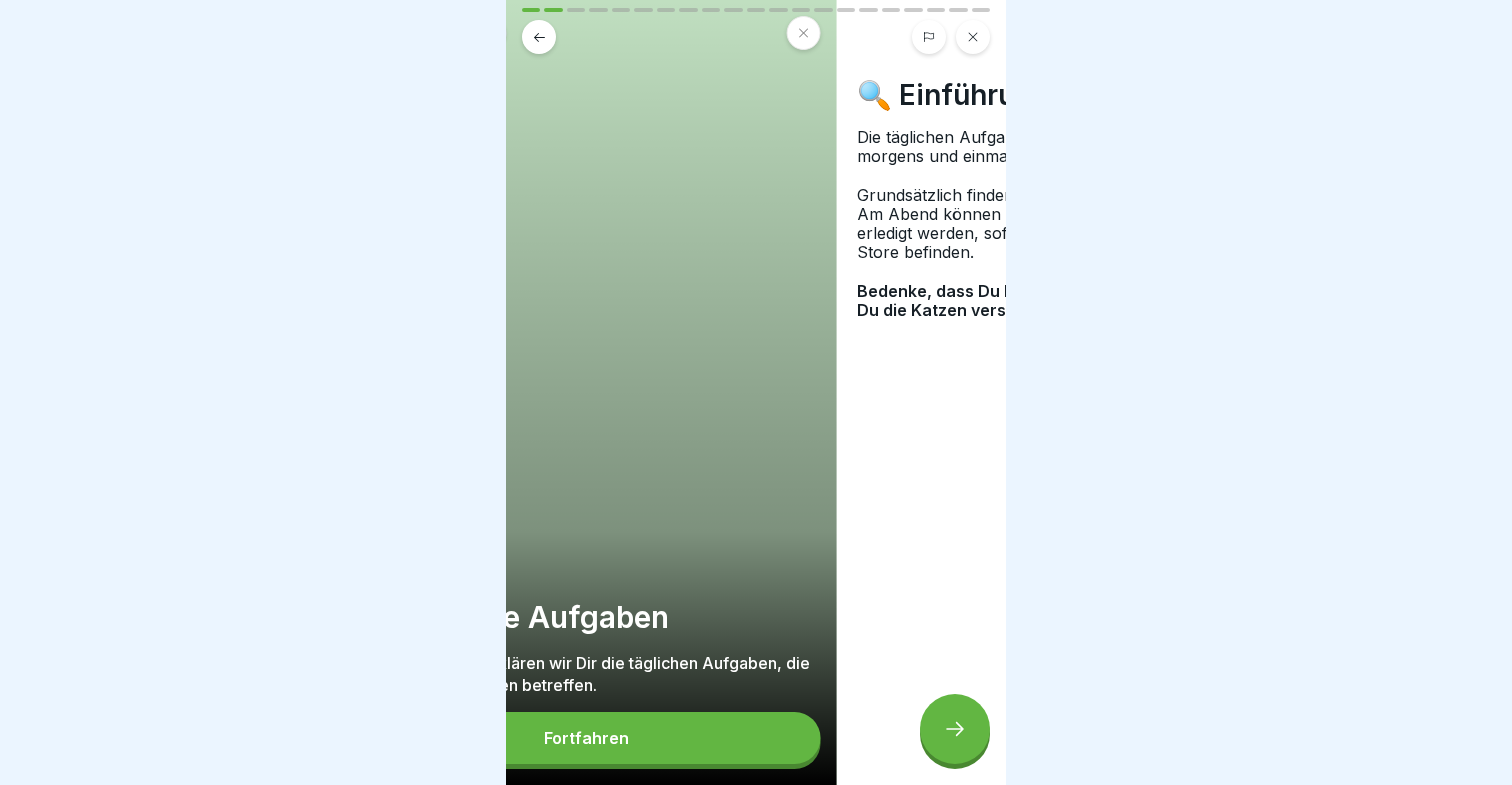 click on "Katzenversorgung 21 Schritte ✅ Tägliche Aufgaben  In dieser Lektion erklären wir Dir die täglichen Aufgaben, die unsere Tempelkatzen betreffen. Fortfahren 🔍 Einführung Die täglichen Aufgaben wiederholen sich einmal jeweils morgens und einmal abends.      Grundsätzlich finden sie in der Früh vor der Eröffnung statt. Am Abend können sie auch noch während des Betriebs erledigt werden, sofern sich noch zwei Servicekräfte im Store befinden.      Bedenke, dass Du Deine Arbeitskleidung ausziehst, wenn Du die Katzen versorgst.    ⚖ Futtermengen und -zeiten Die Katzen bekommen in der Regel einmal morgens und einmal abends ihre Hauptmahlzeiten (Nassfutter). Bitte kreuze alle Kästchen an. Ergänzend zu den Hauptmahlzeiten machen wir 2-3 Leckerlirunden mit Trockenfutter. Die Futterzeiten richten sich nach den Öffnungszeiten Deines Katzentempels und sollten so streng eingehalten werden, wie möglich. Die genauen Mengen sind individuell abhängig von der jeweiligen Katze. 📍 Fütterungsorte 1 2 3" at bounding box center [756, 392] 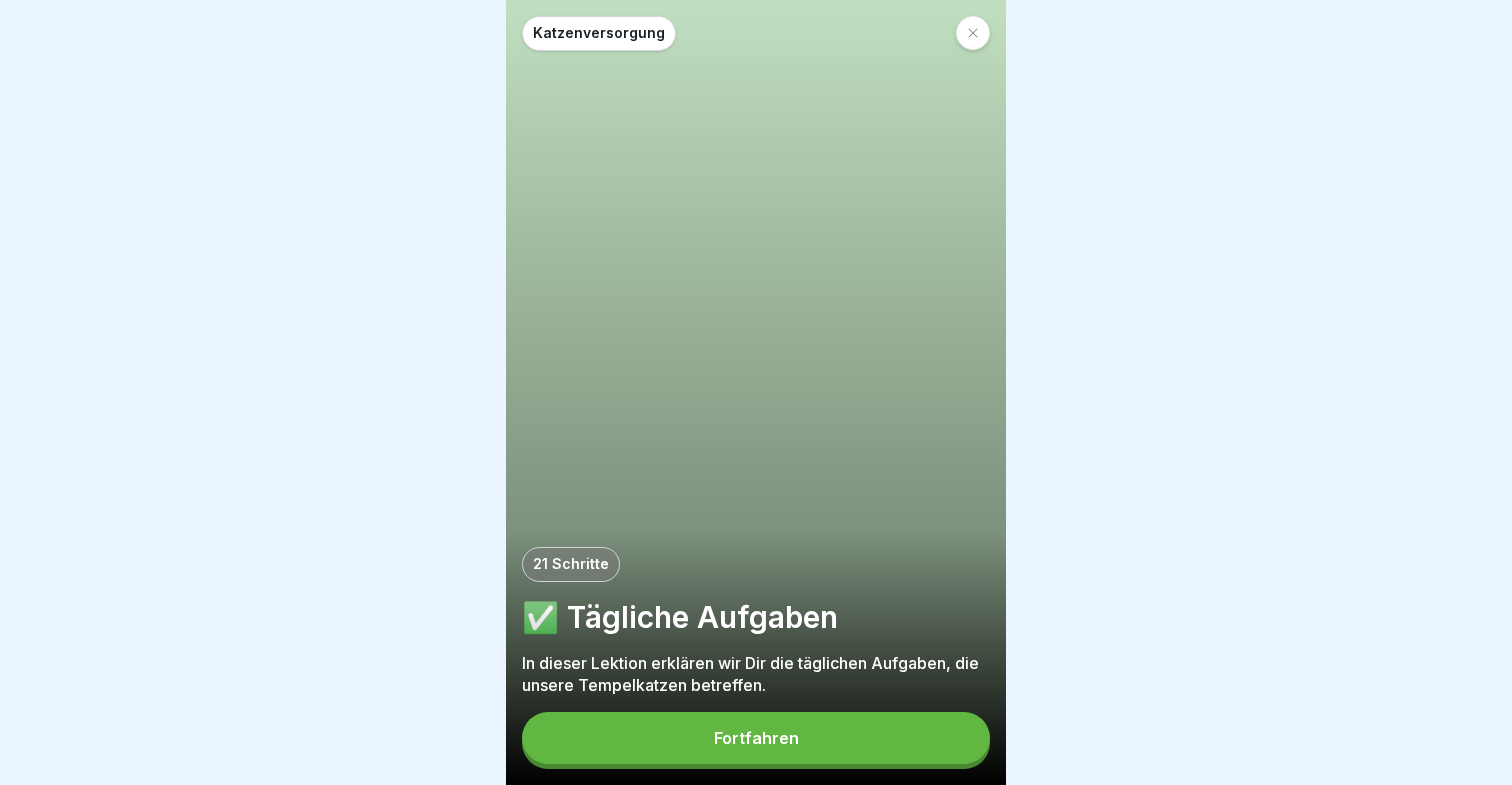 click on "Katzenversorgung 21 Schritte ✅ Tägliche Aufgaben  In dieser Lektion erklären wir Dir die täglichen Aufgaben, die unsere Tempelkatzen betreffen. Fortfahren" at bounding box center (756, 392) 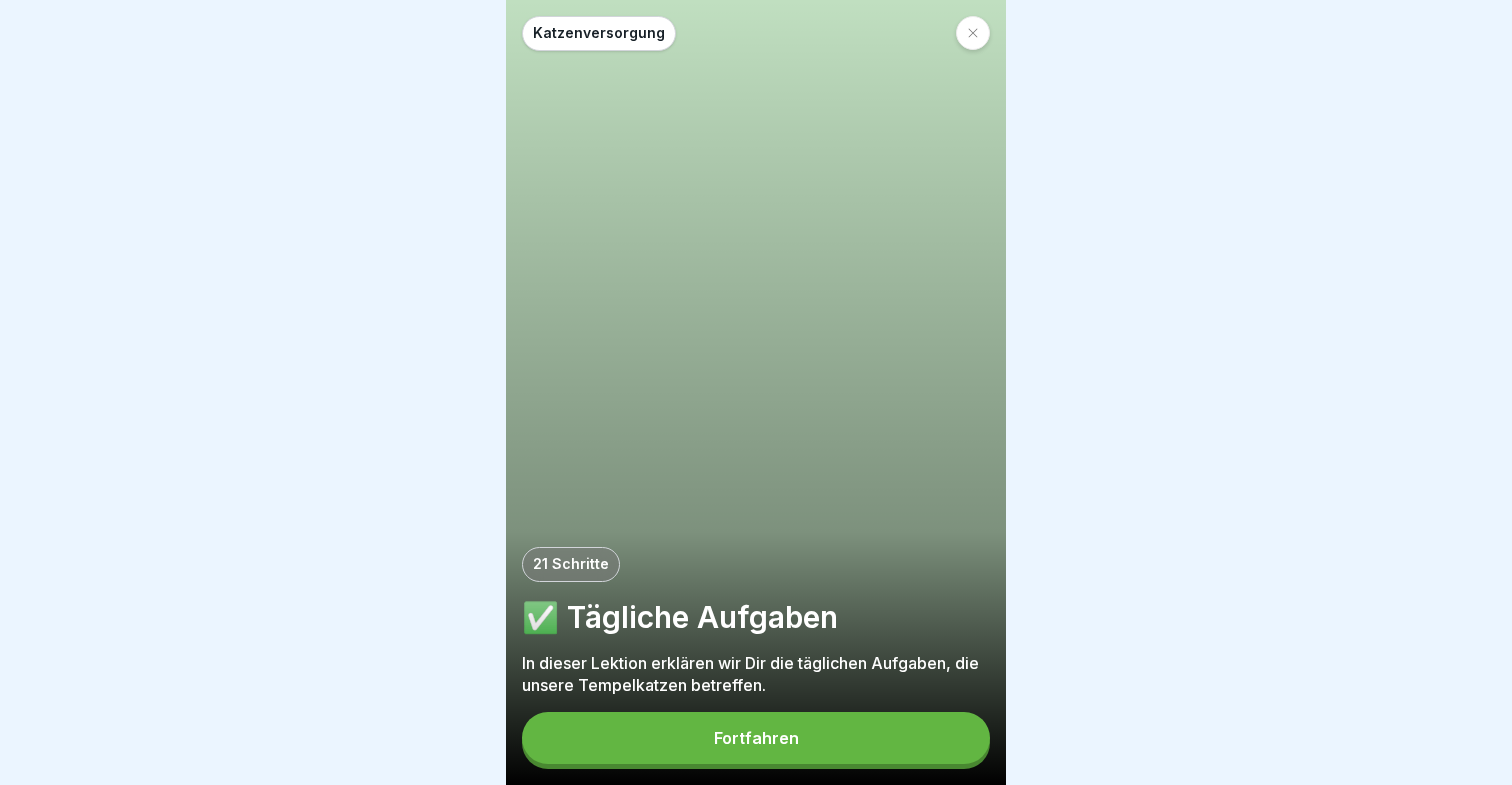 click on "Katzenversorgung" at bounding box center (756, 33) 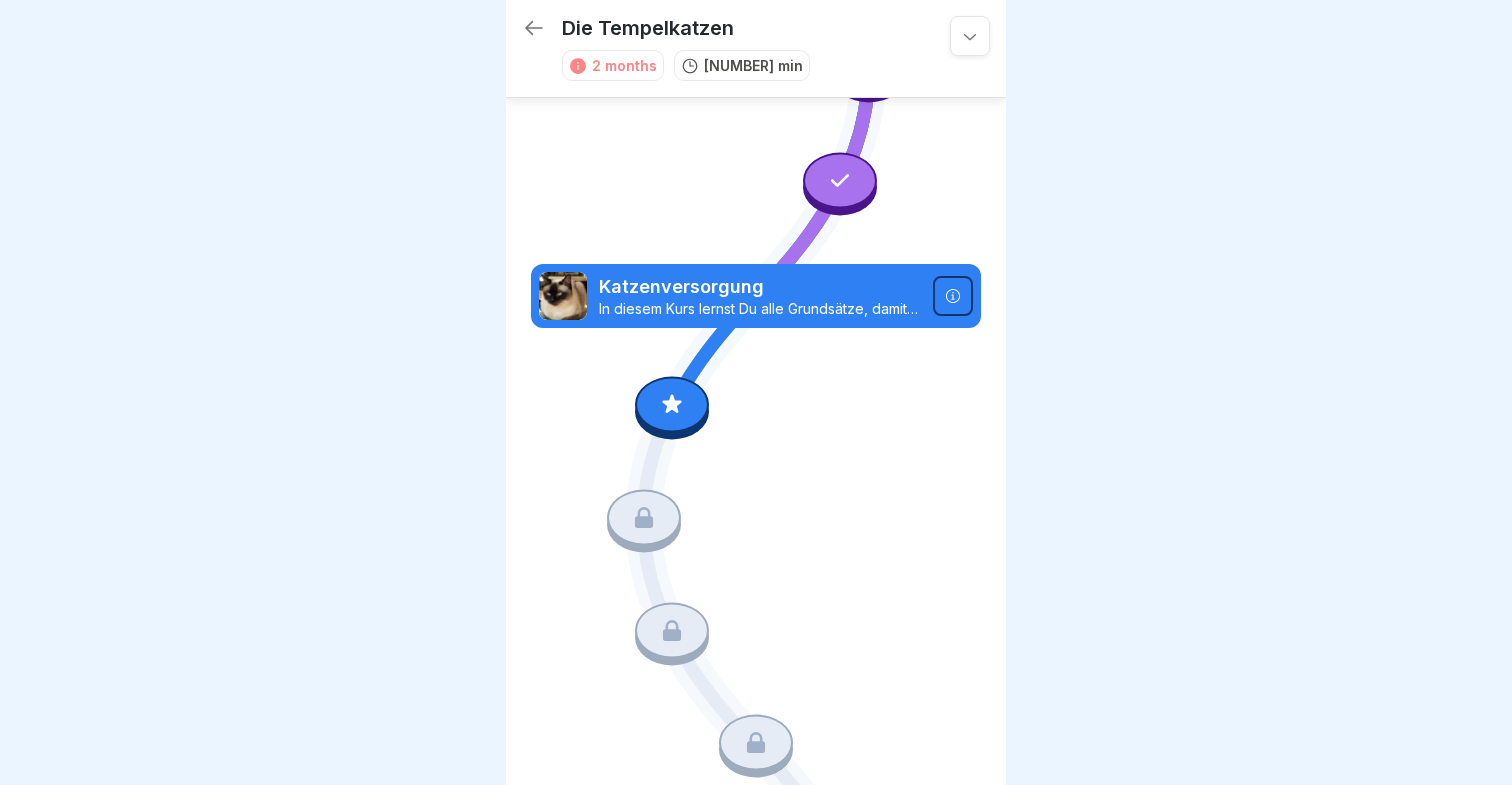 scroll, scrollTop: 298, scrollLeft: 0, axis: vertical 